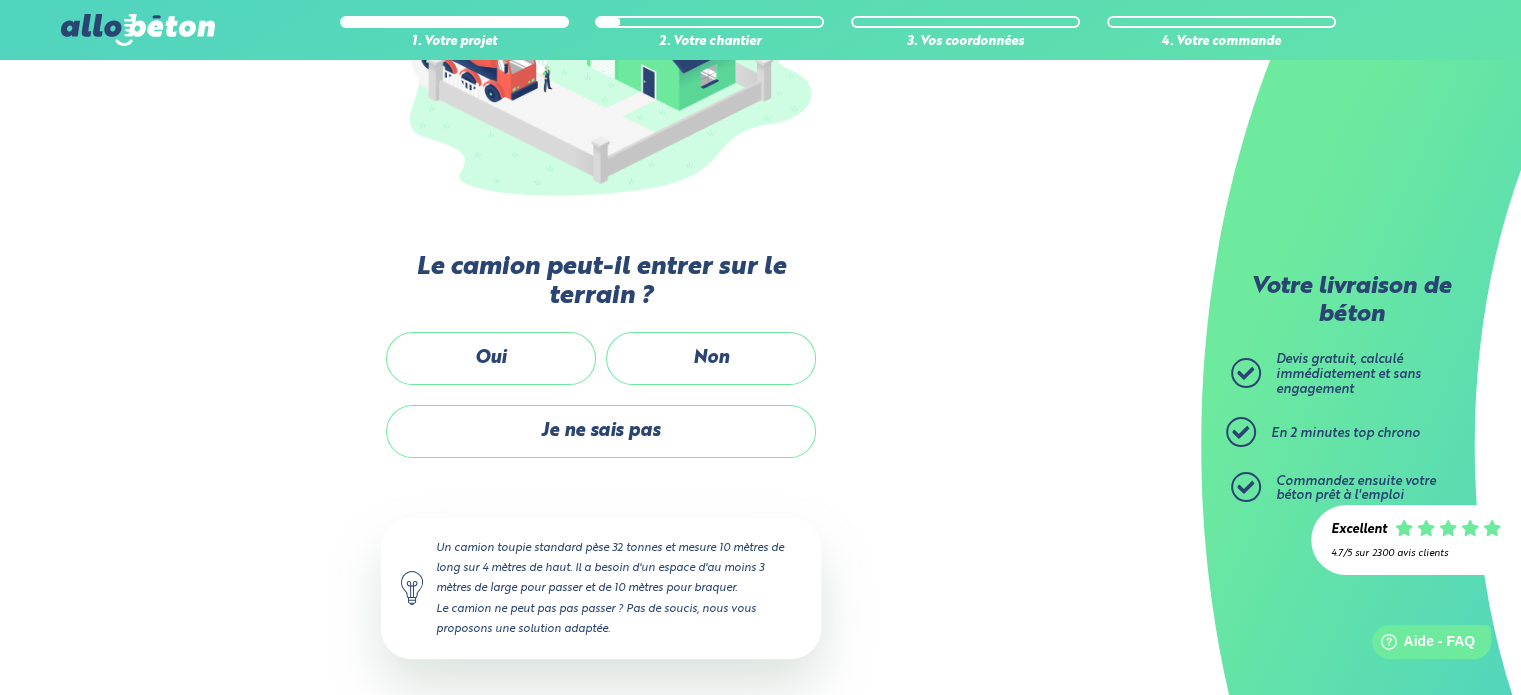 scroll, scrollTop: 0, scrollLeft: 0, axis: both 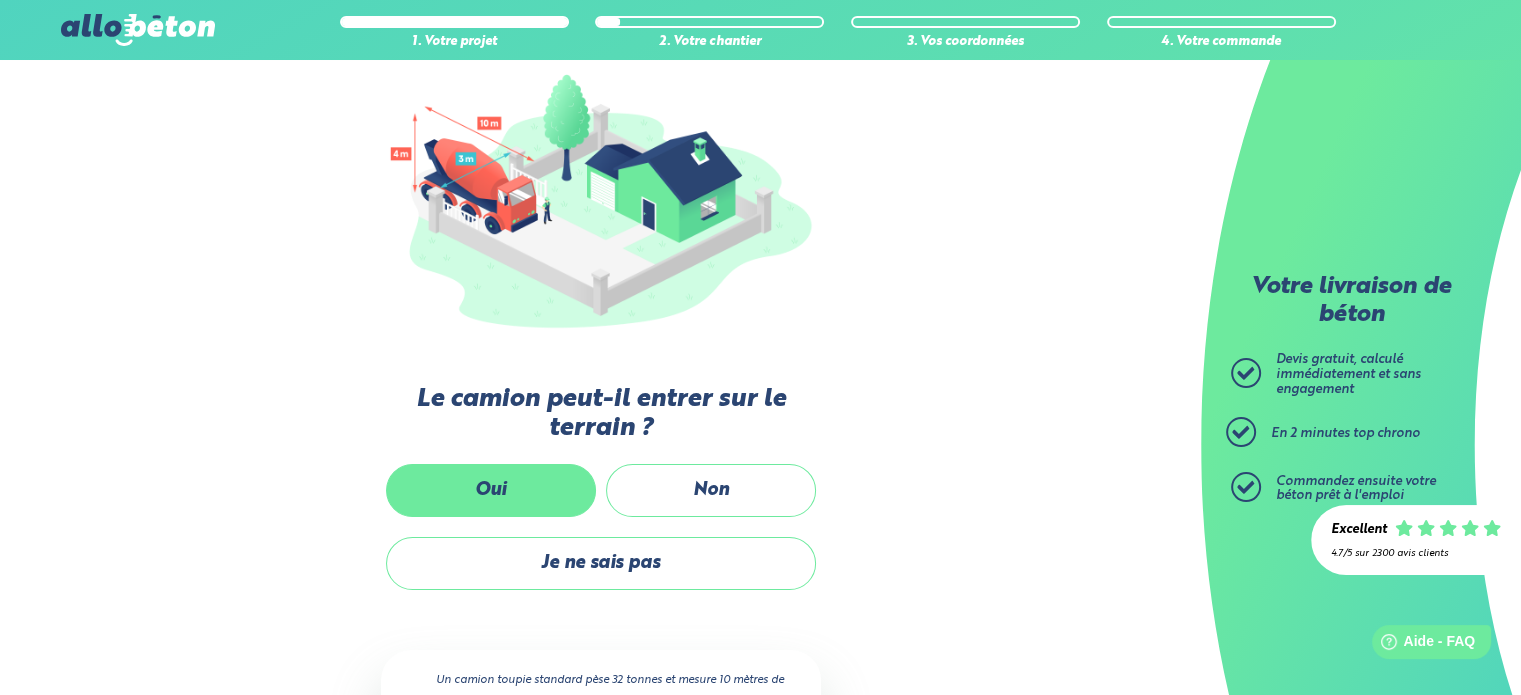 click on "Oui" at bounding box center (491, 490) 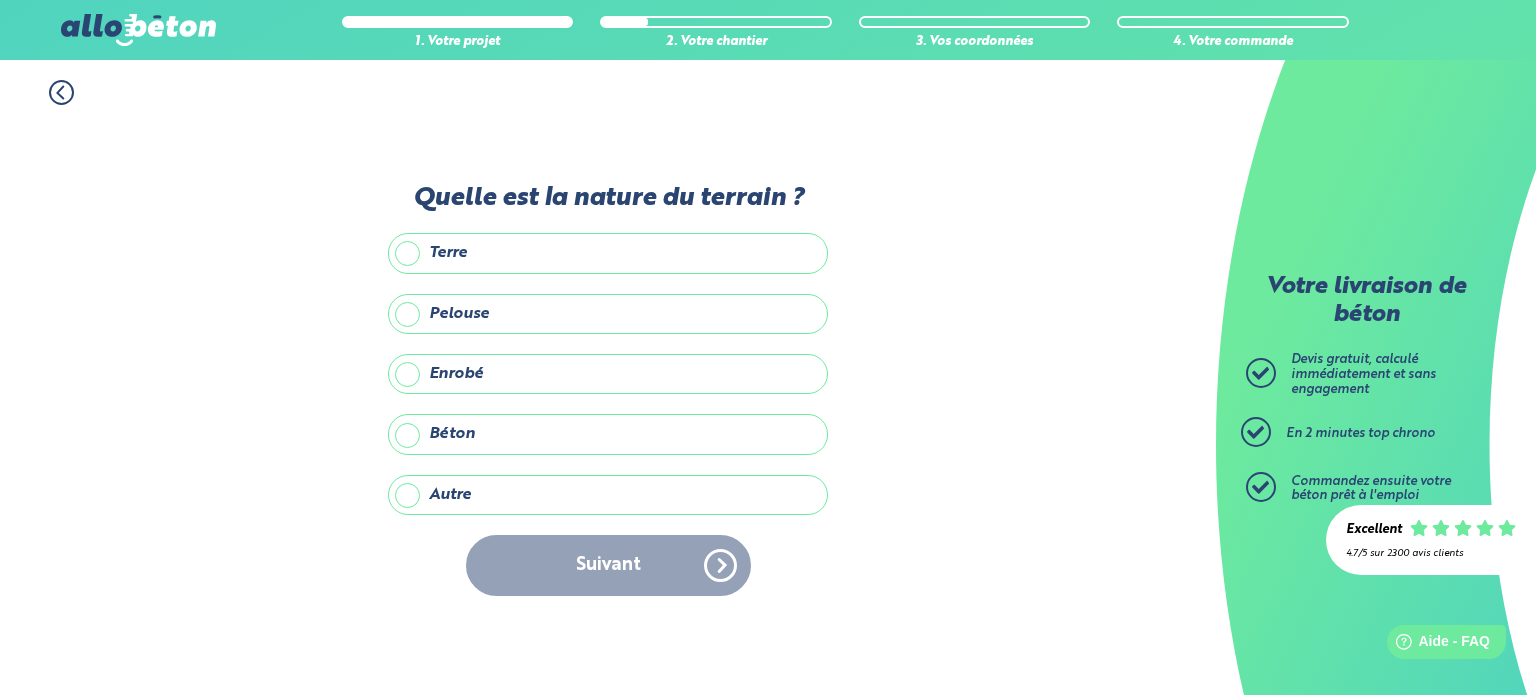 click on "Enrobé" at bounding box center [608, 374] 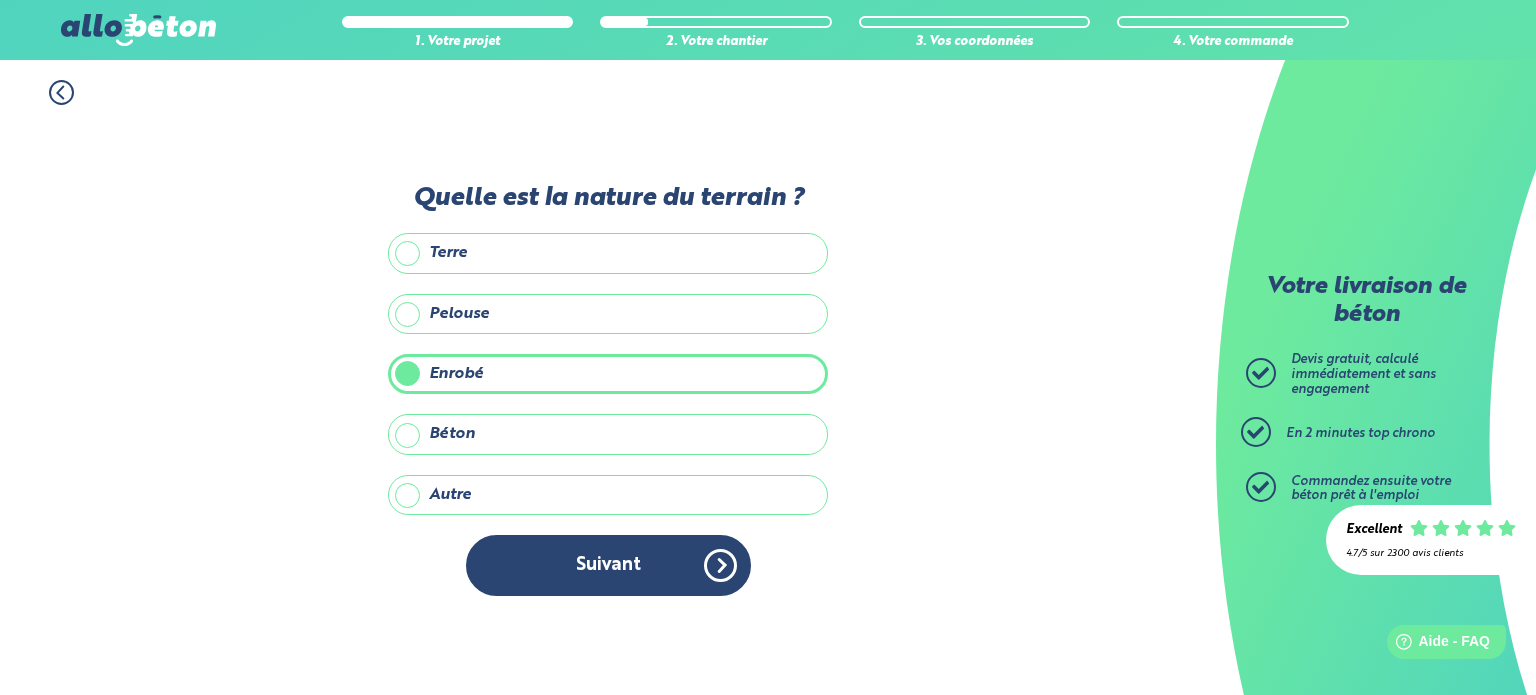click on "Suivant" at bounding box center [608, 565] 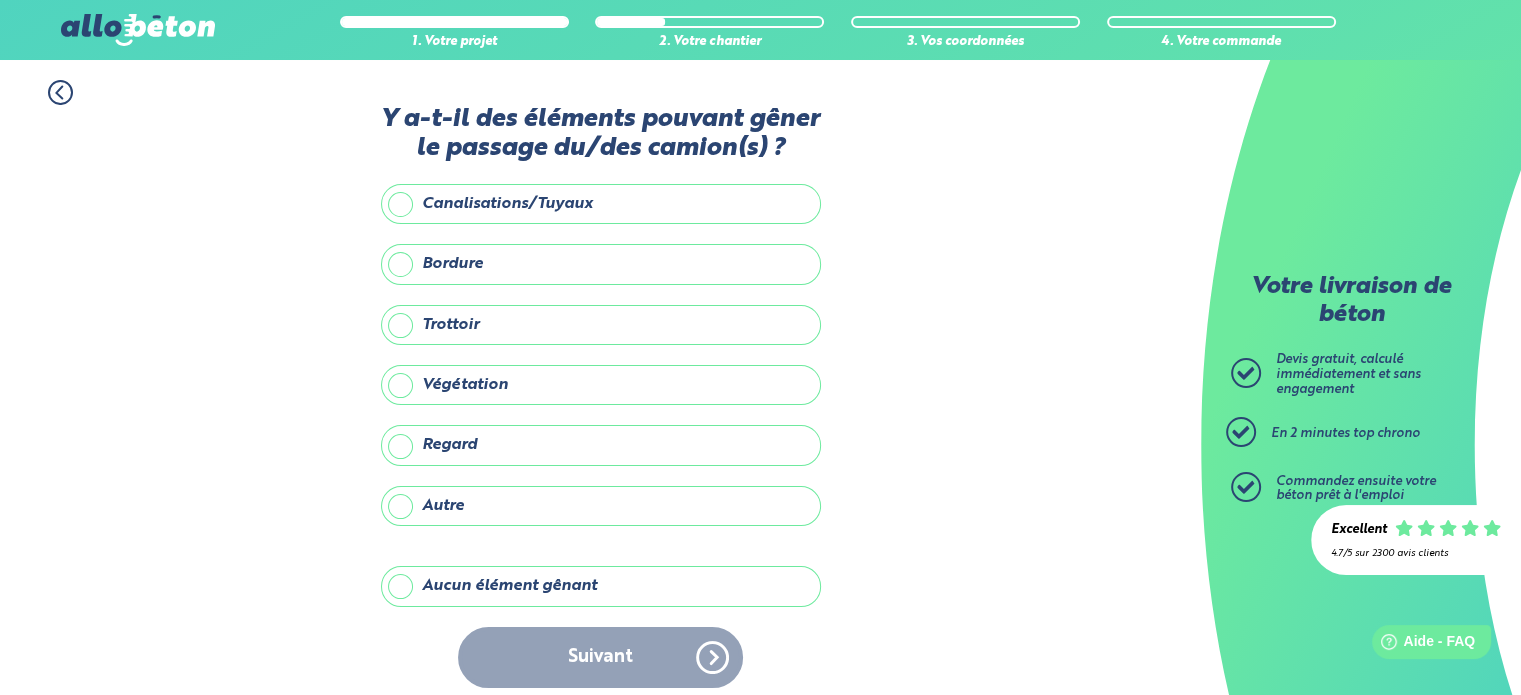 click on "Aucun élément gênant" at bounding box center [601, 586] 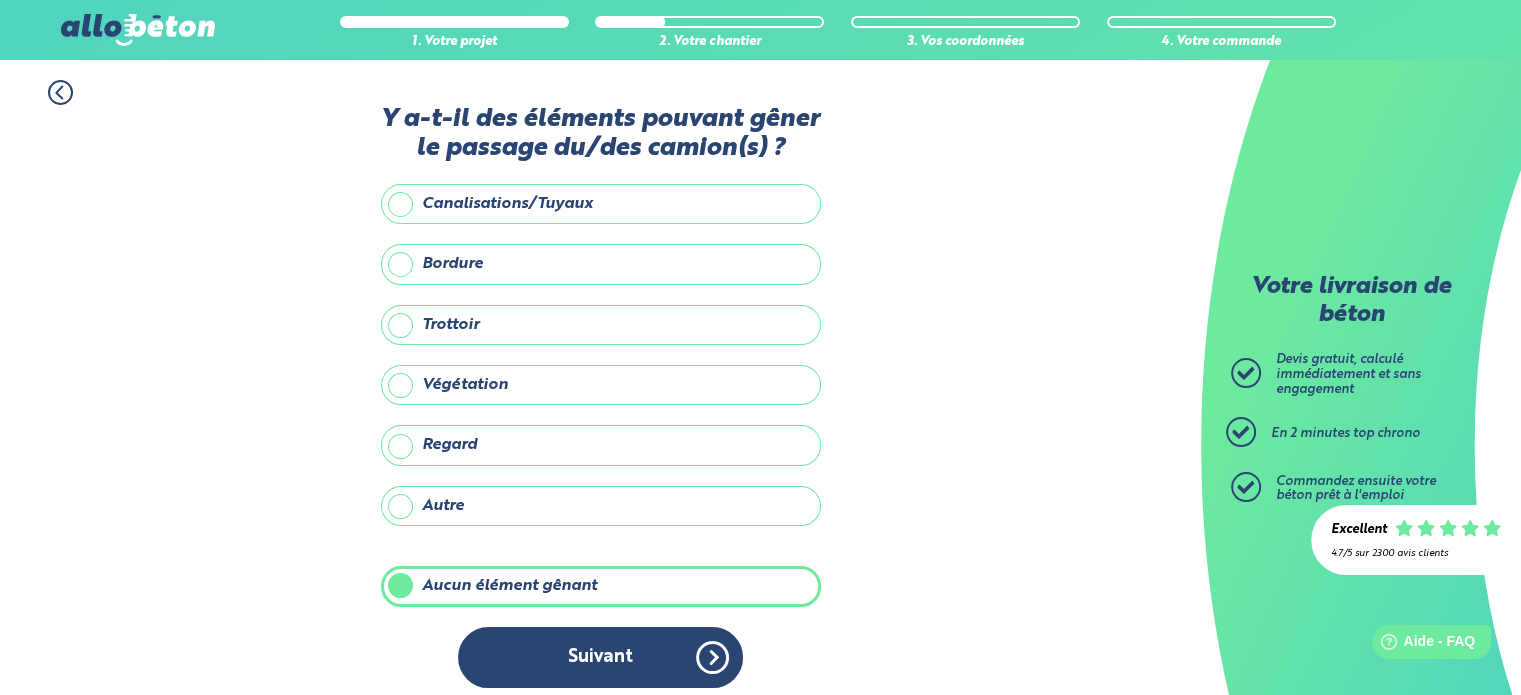 click on "Suivant" at bounding box center [600, 657] 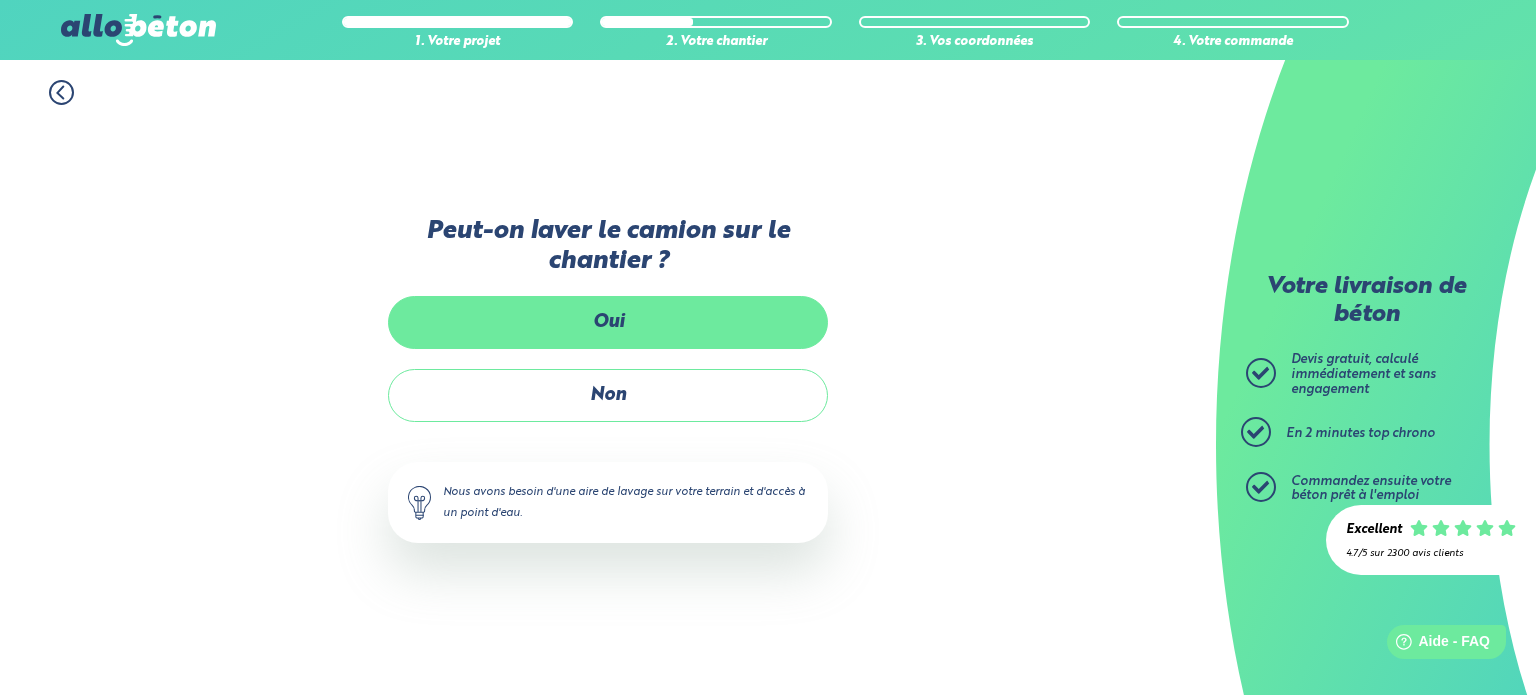 click on "Oui" at bounding box center [608, 322] 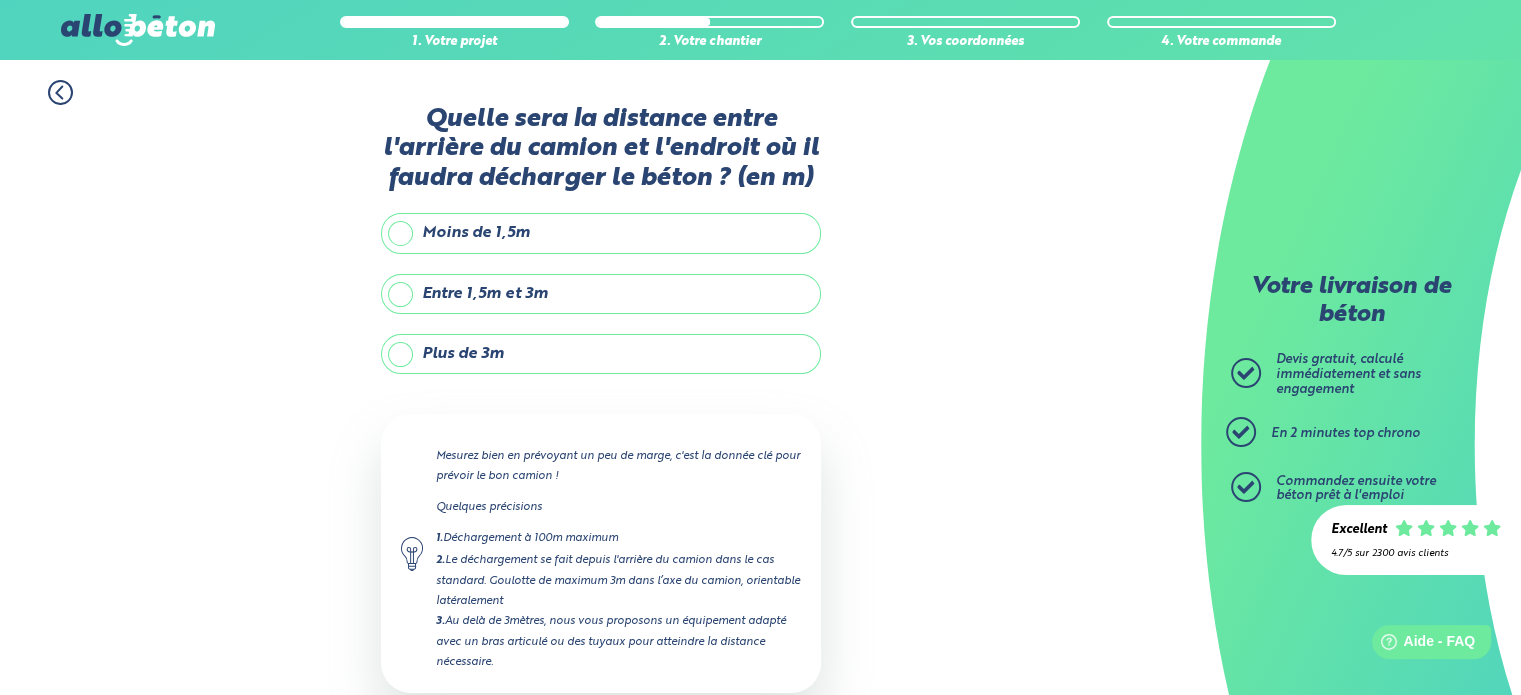 click on "Plus de 3m" at bounding box center [601, 354] 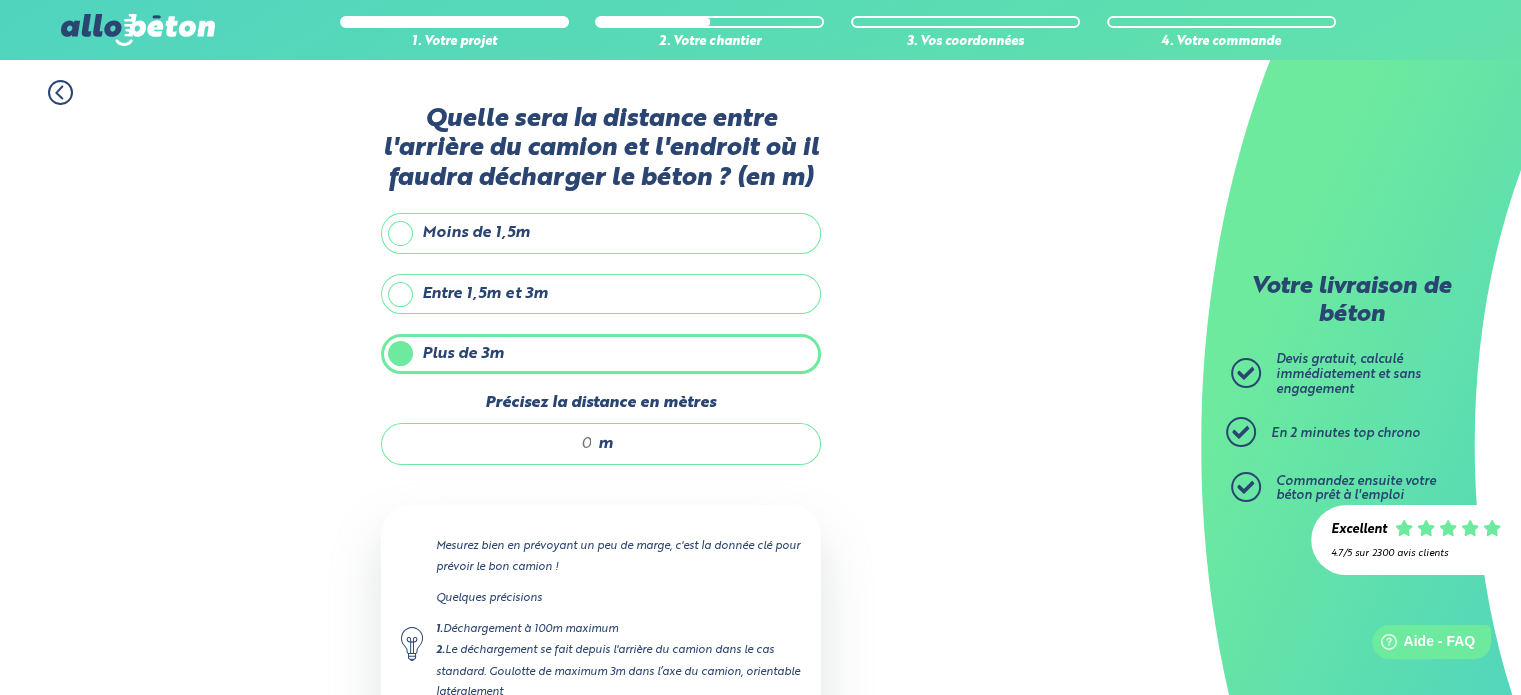click on "Précisez la distance en mètres" at bounding box center [497, 444] 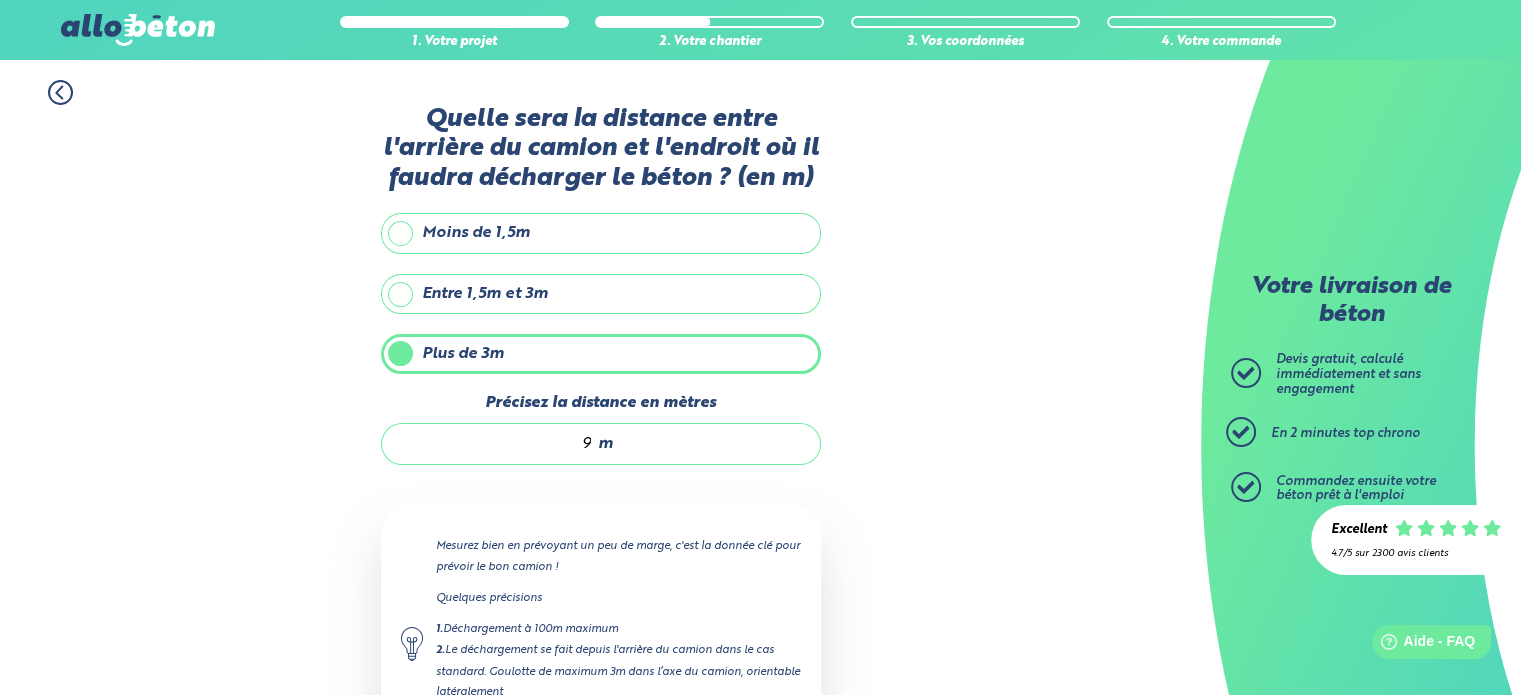type on "9" 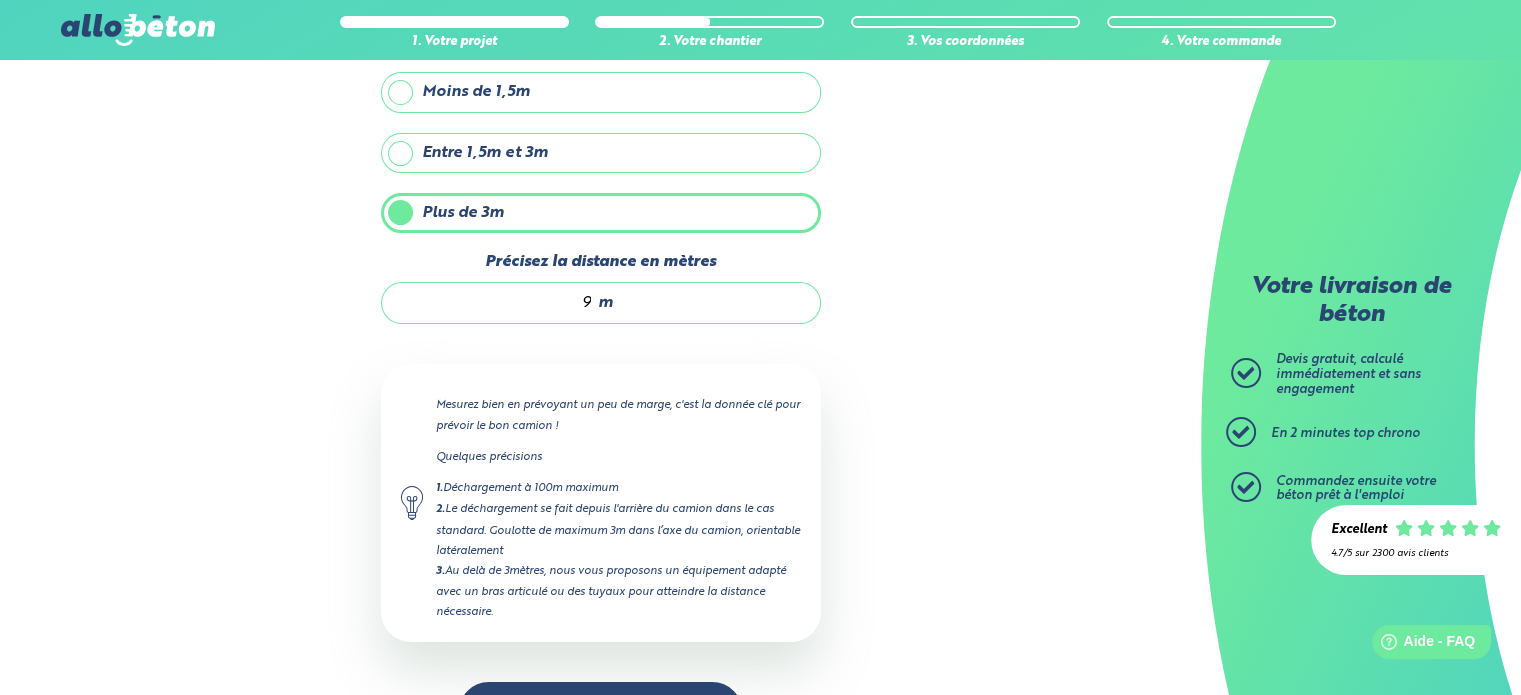 scroll, scrollTop: 204, scrollLeft: 0, axis: vertical 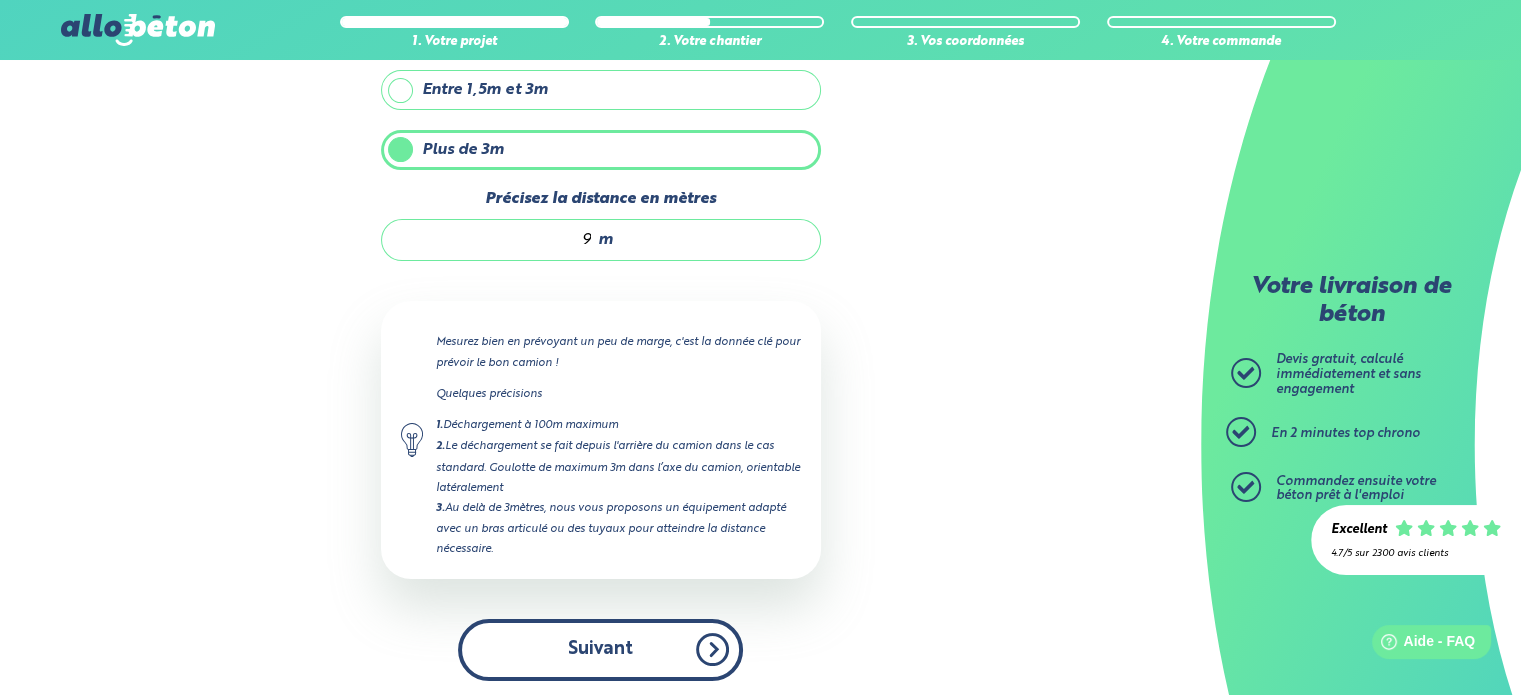click on "Suivant" at bounding box center [600, 649] 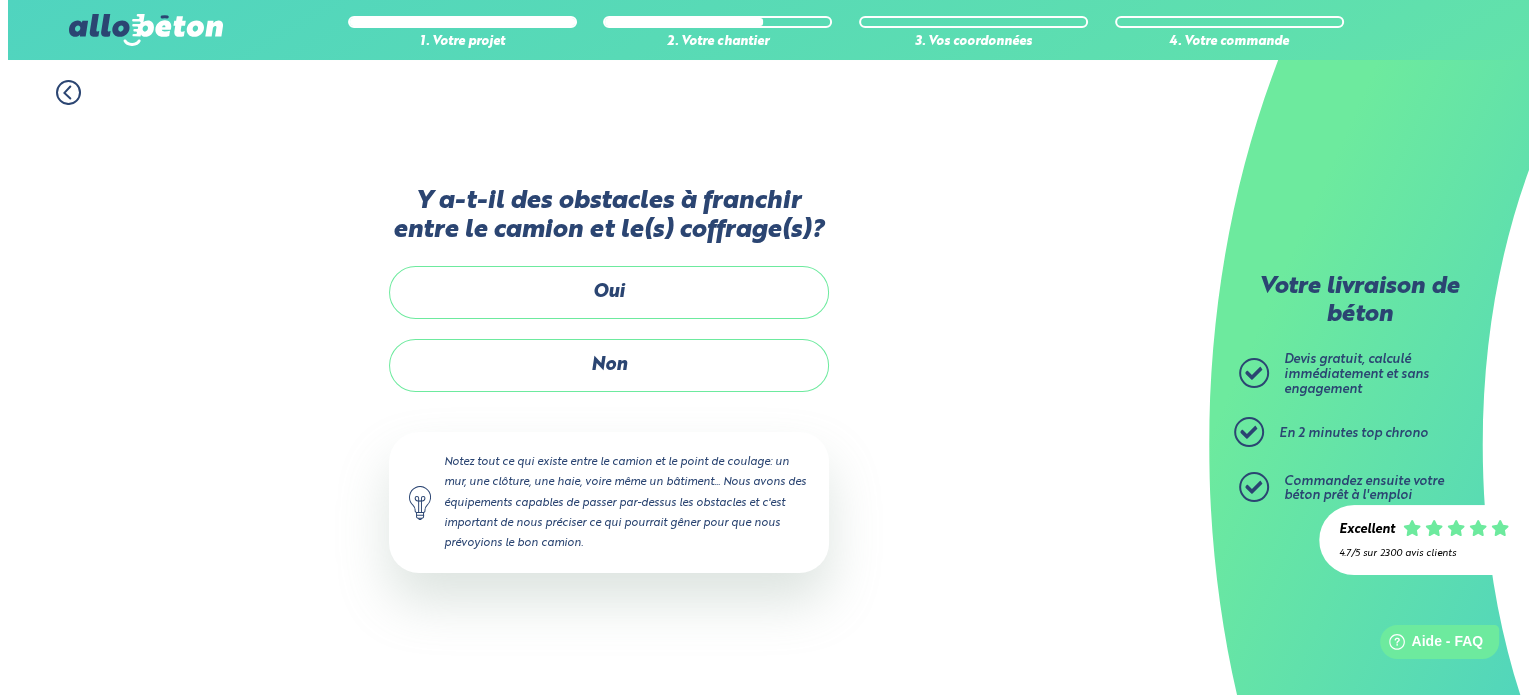 scroll, scrollTop: 0, scrollLeft: 0, axis: both 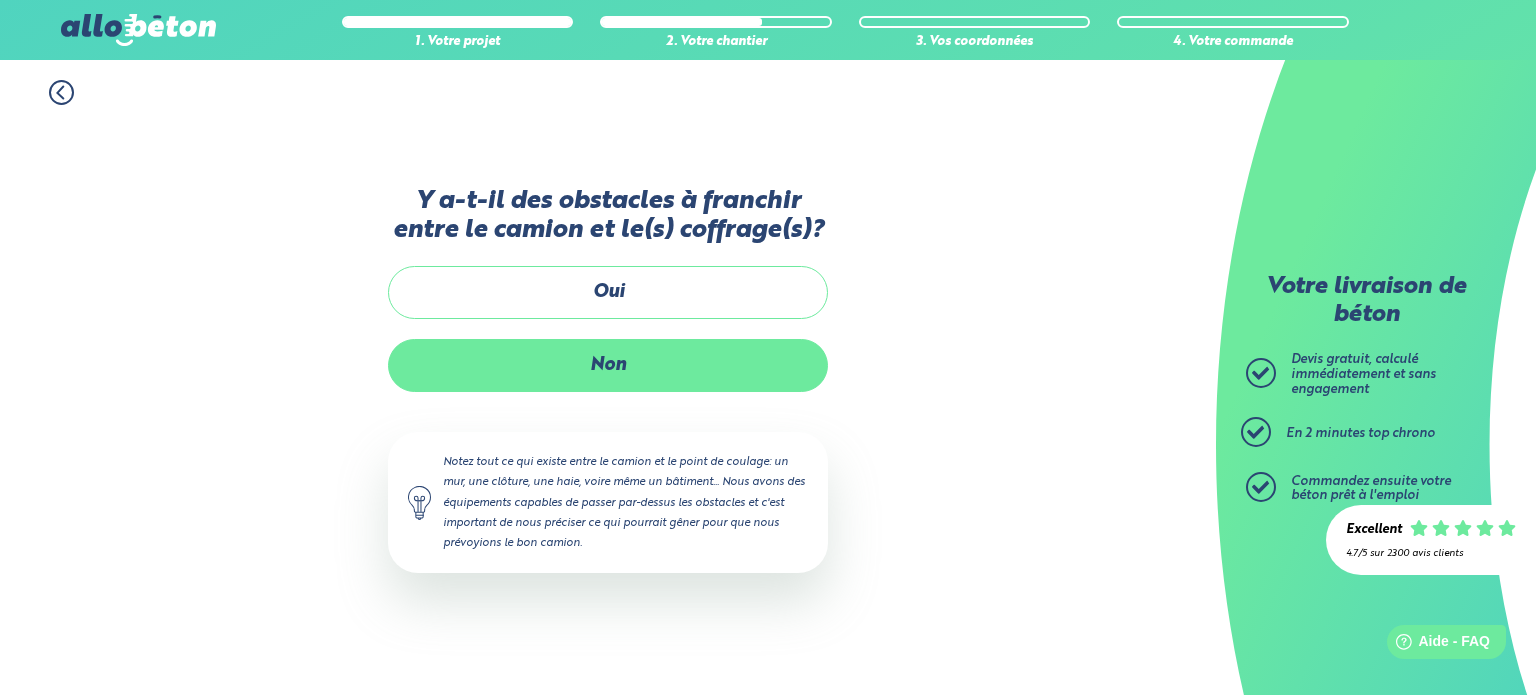 click on "Non" at bounding box center (608, 365) 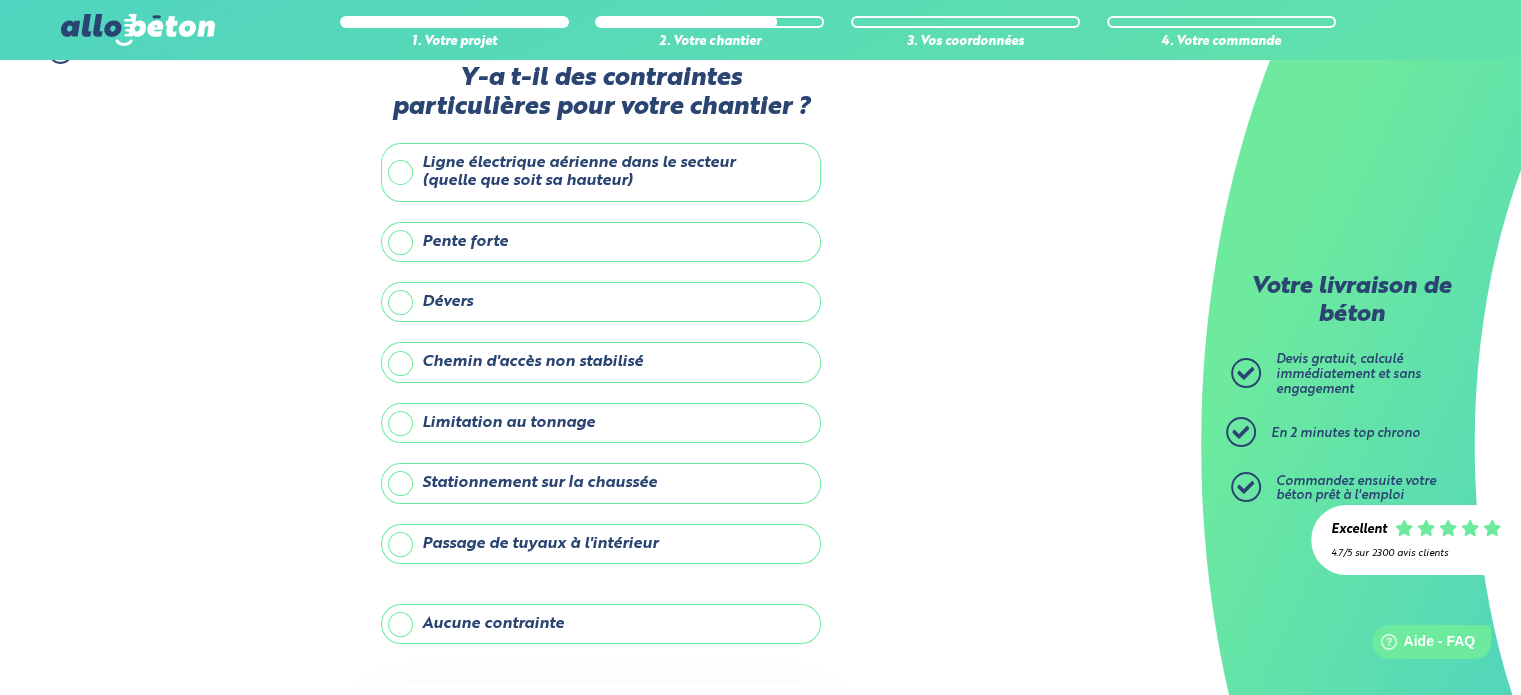 scroll, scrollTop: 0, scrollLeft: 0, axis: both 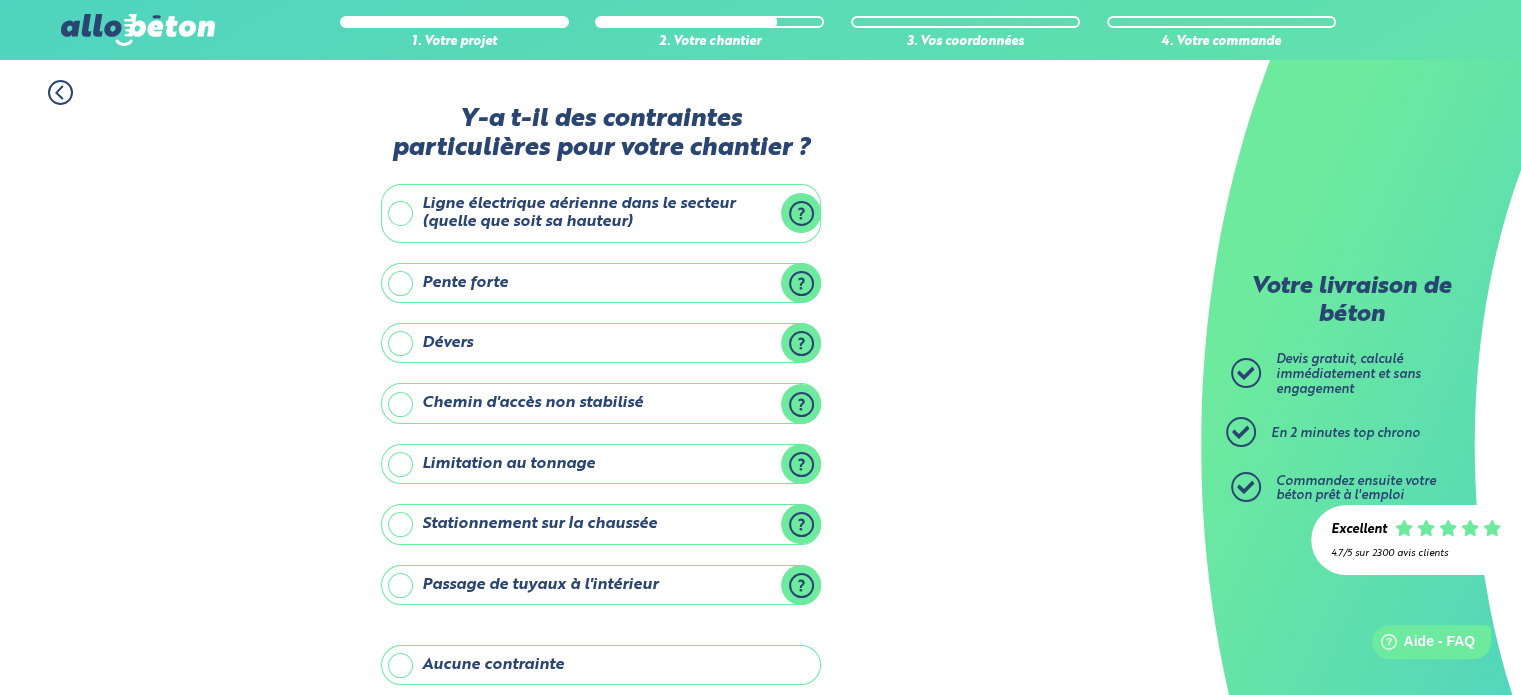 click on "1. Votre projet
2. Votre chantier
3. Vos coordonnées
4. Votre commande
Y-a t-il des contraintes particulières pour votre chantier ?
Ligne électrique aérienne dans le secteur (quelle que soit sa hauteur)
Pente forte
Sur le chemin d'accès ou sur l'emplacement de stationnement
Dévers" at bounding box center [600, 493] 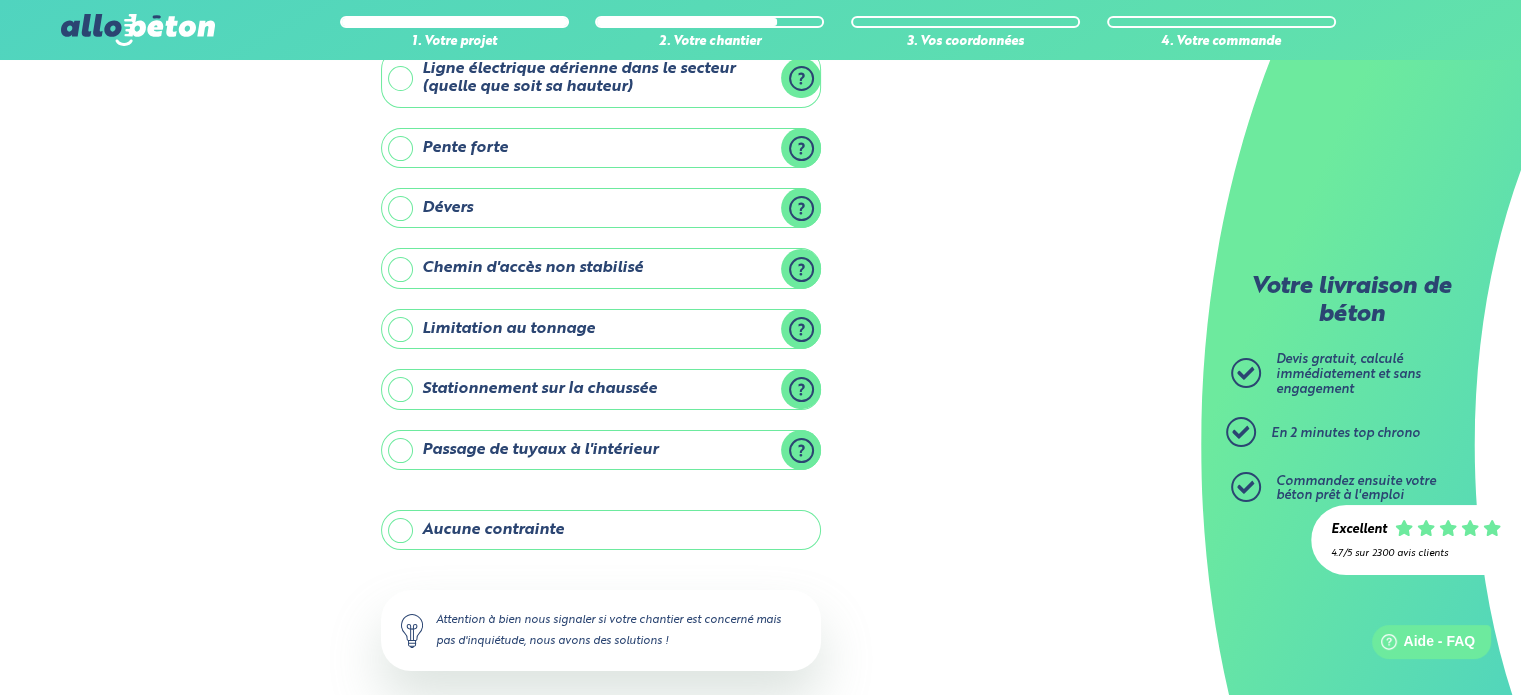 scroll, scrollTop: 136, scrollLeft: 0, axis: vertical 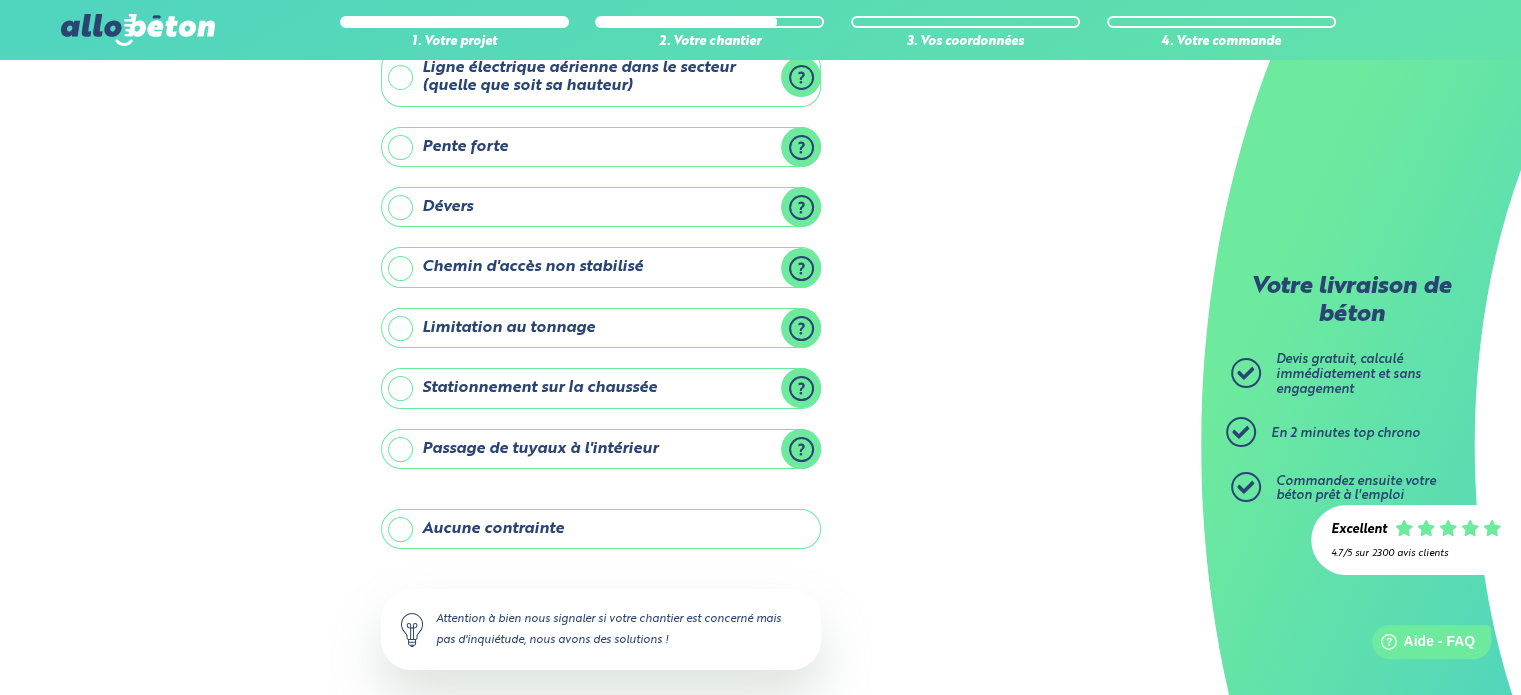 click on "Limitation au tonnage" at bounding box center [601, 328] 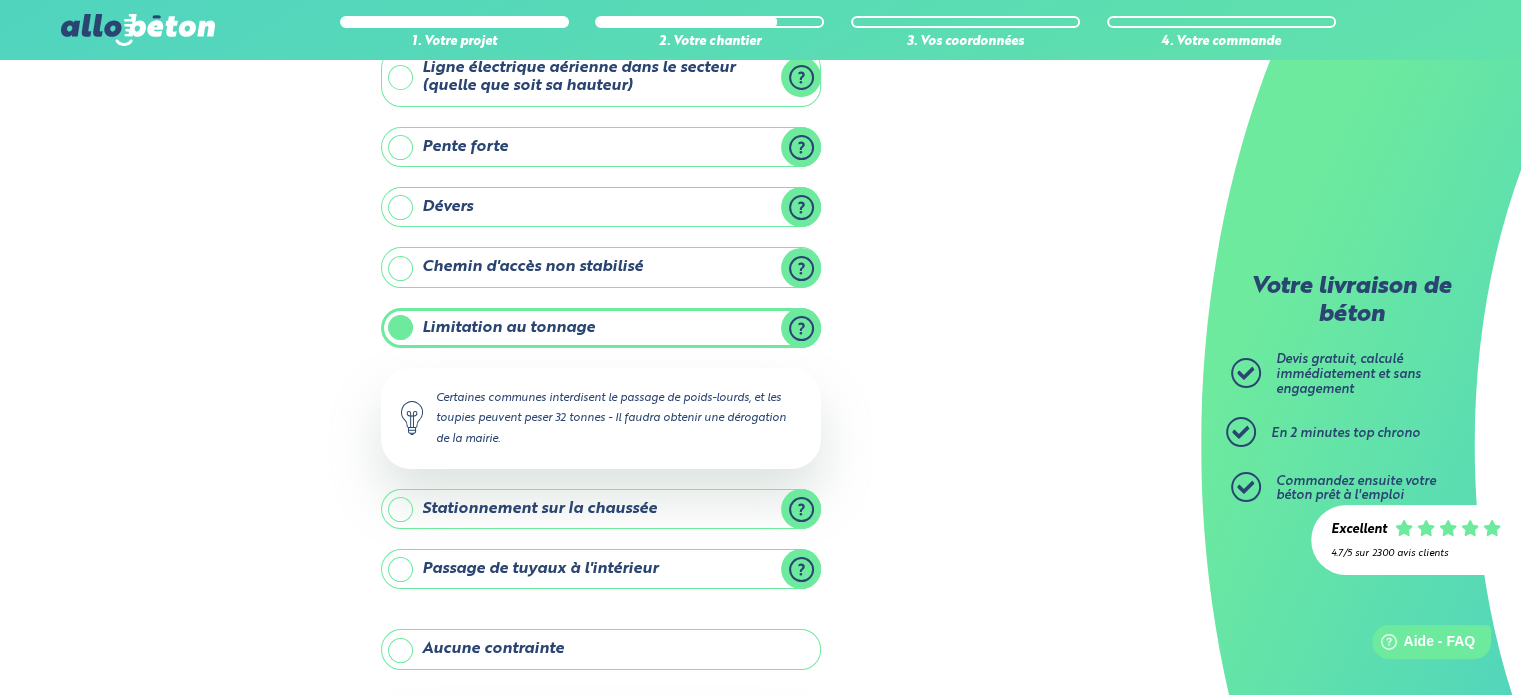 click on "Limitation au tonnage" at bounding box center (601, 328) 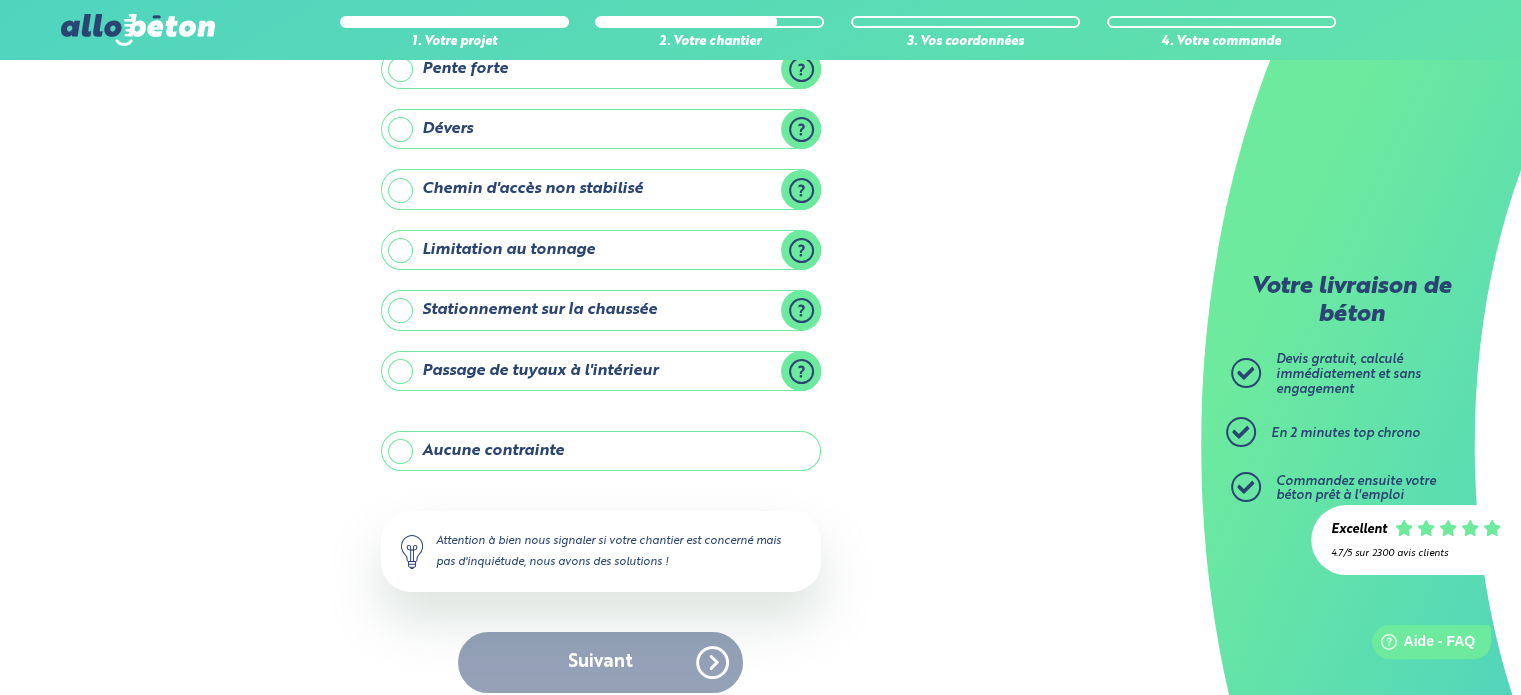 scroll, scrollTop: 228, scrollLeft: 0, axis: vertical 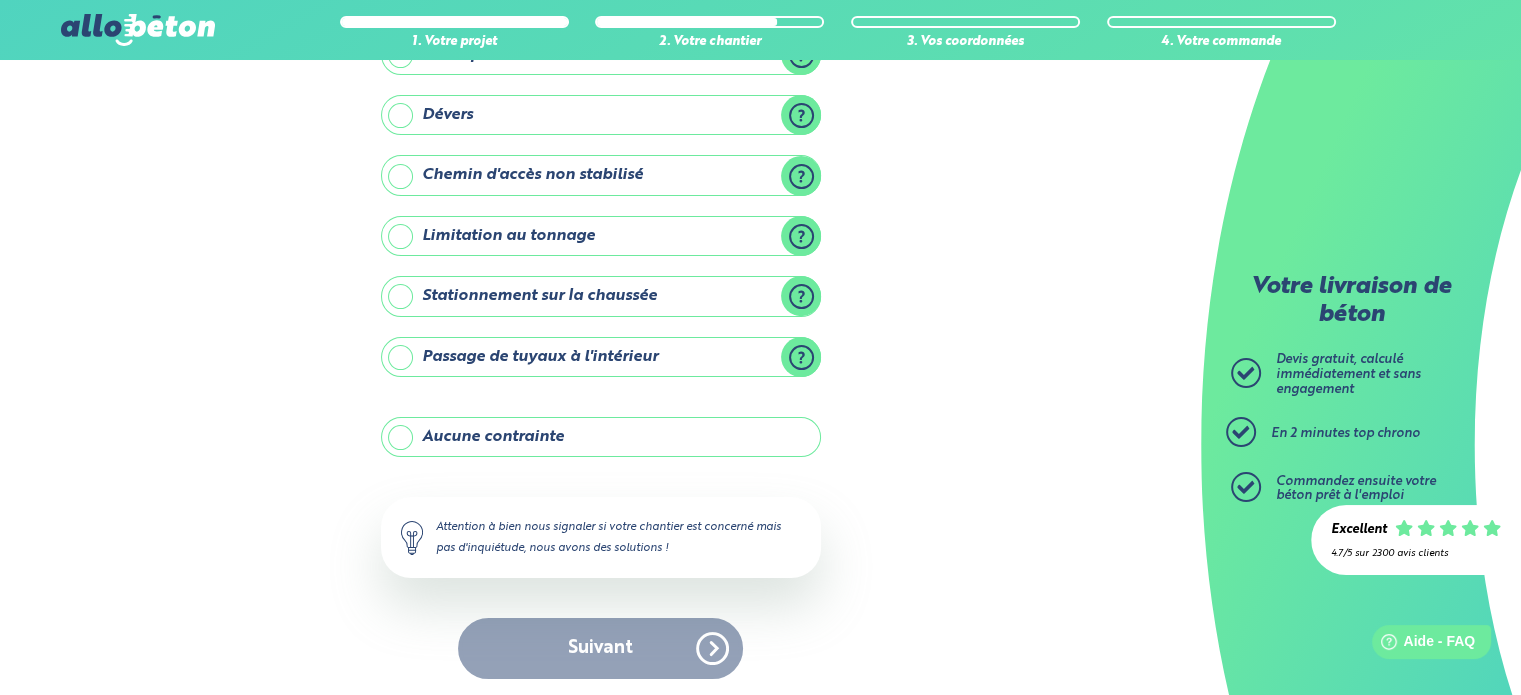 click on "Stationnement sur la chaussée" at bounding box center [601, 296] 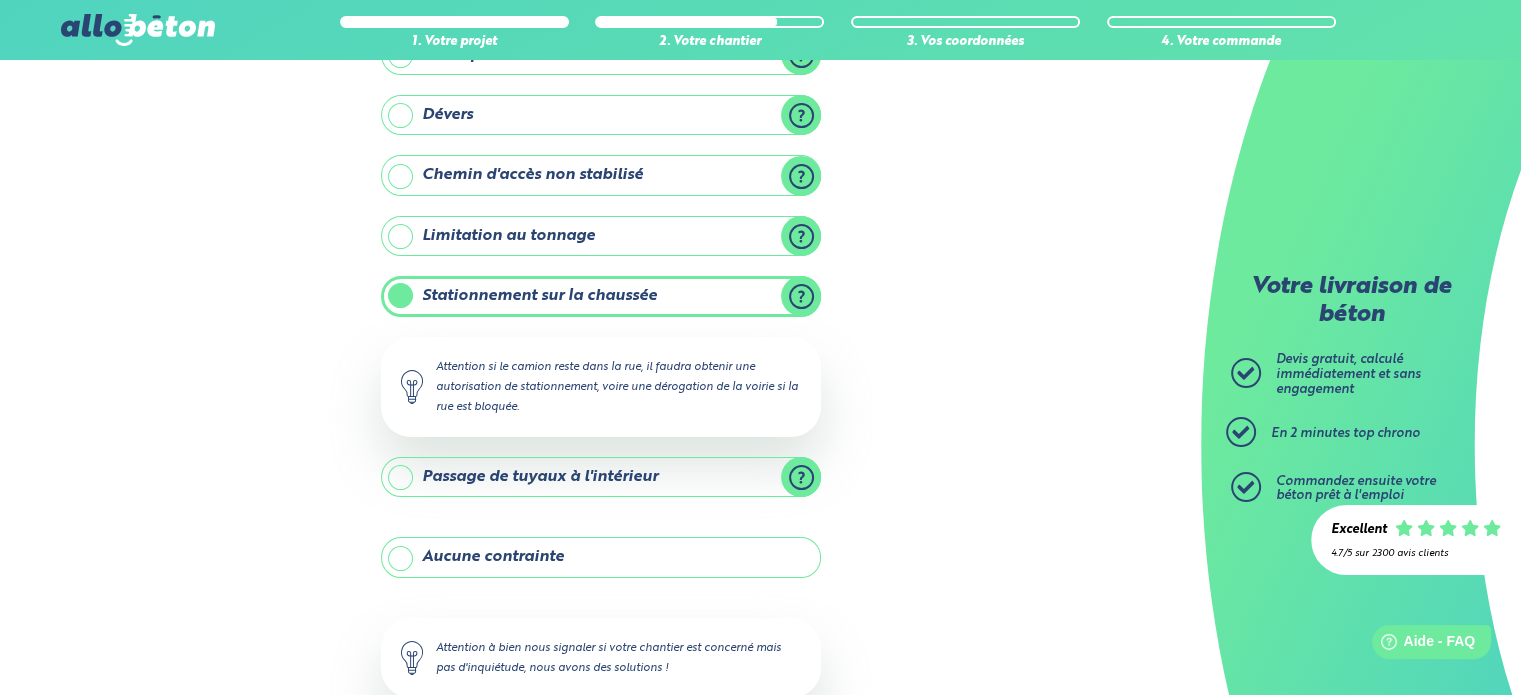 click on "Stationnement sur la chaussée" at bounding box center [601, 296] 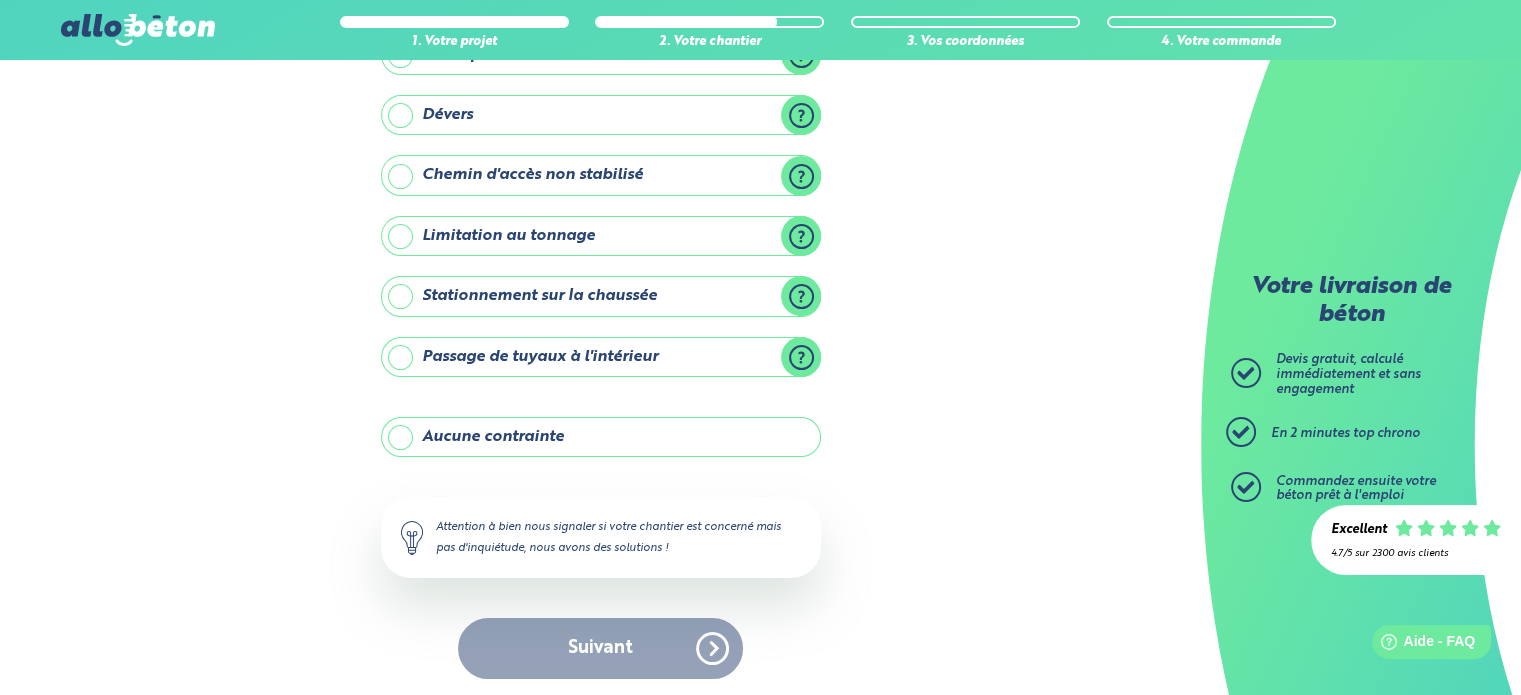 click on "Aucune contrainte" at bounding box center [601, 437] 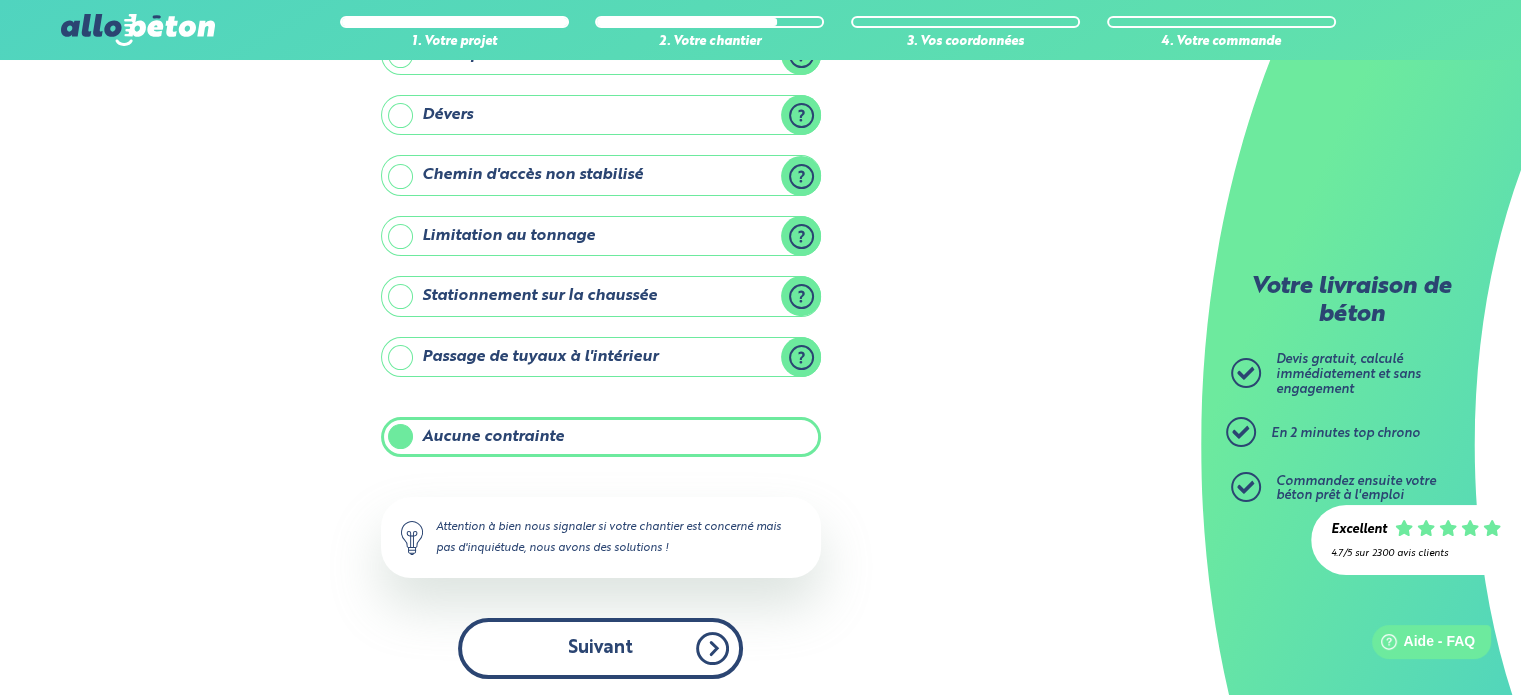 click on "Suivant" at bounding box center (600, 648) 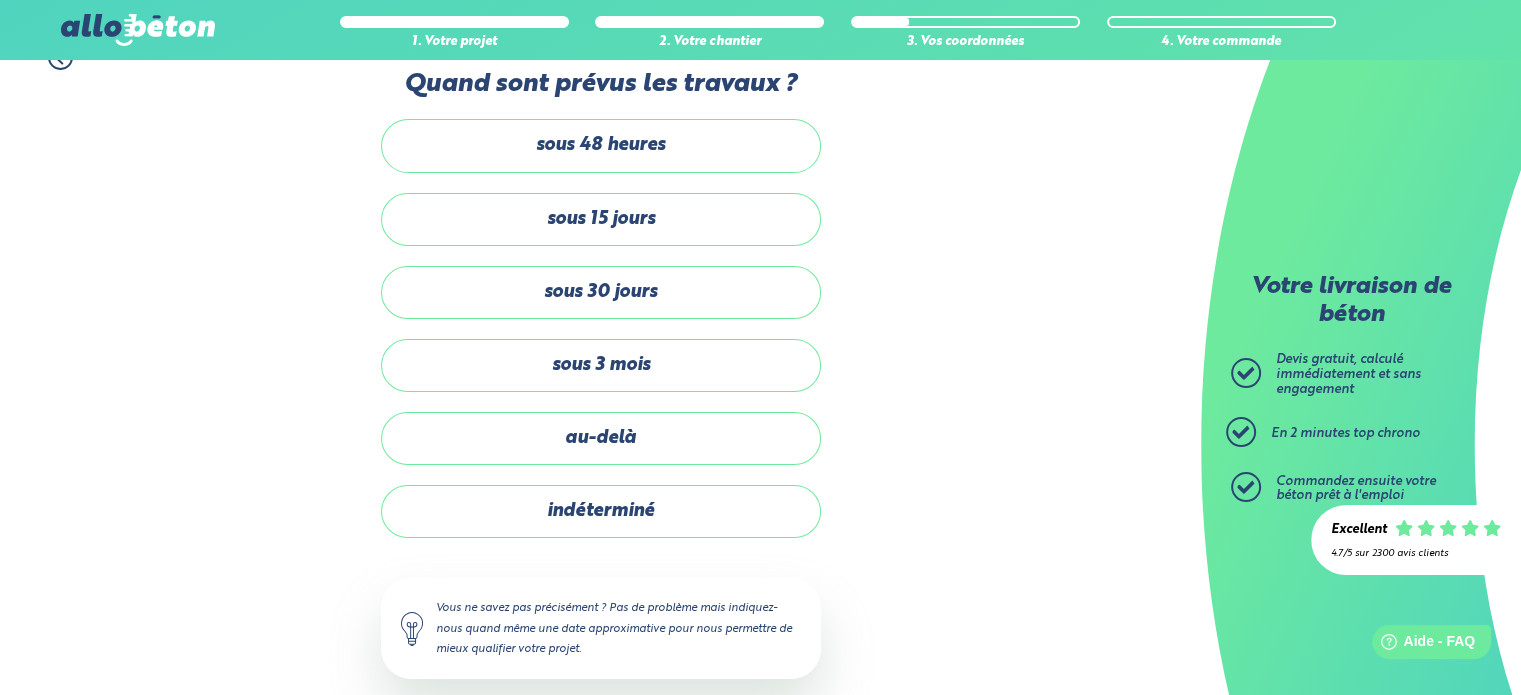 scroll, scrollTop: 0, scrollLeft: 0, axis: both 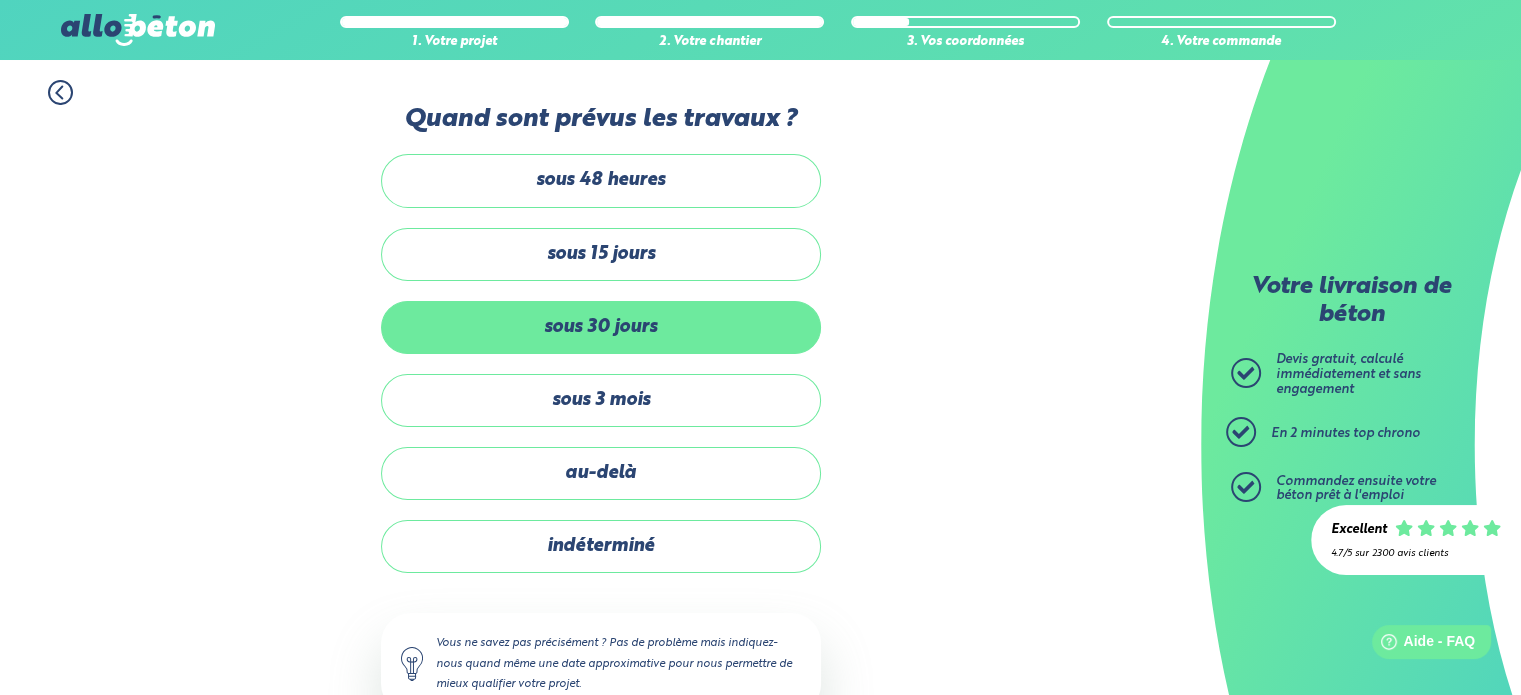 click on "sous 30 jours" at bounding box center (601, 327) 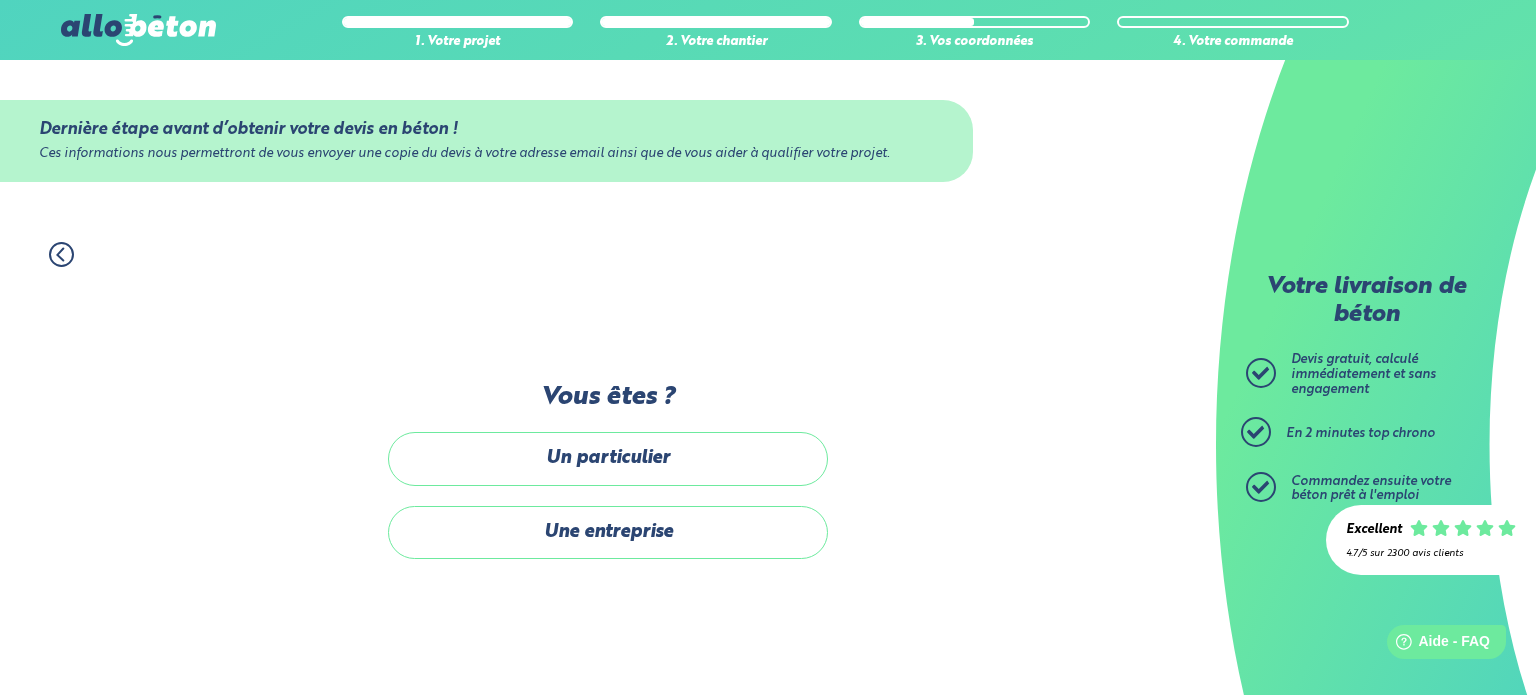 click on "Un particulier" at bounding box center [608, 458] 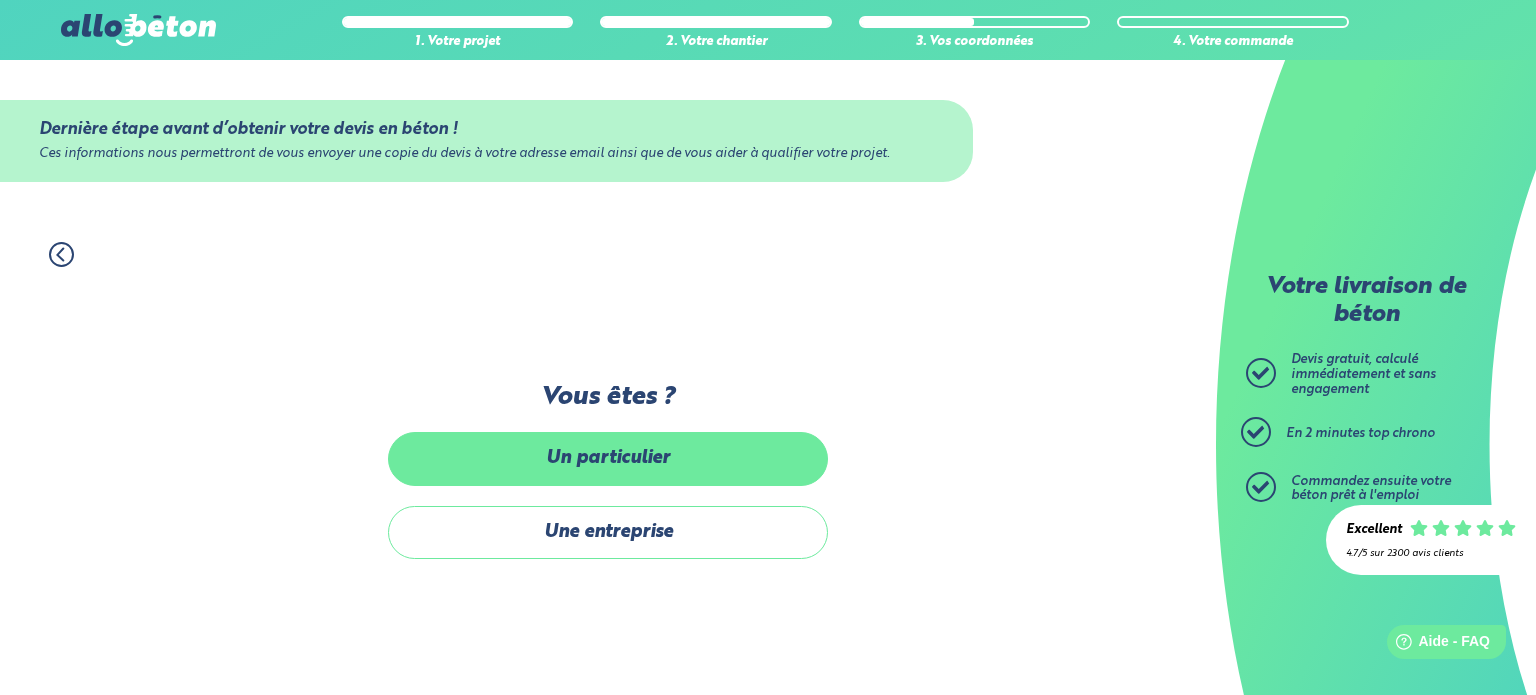 click on "Un particulier" at bounding box center (0, 0) 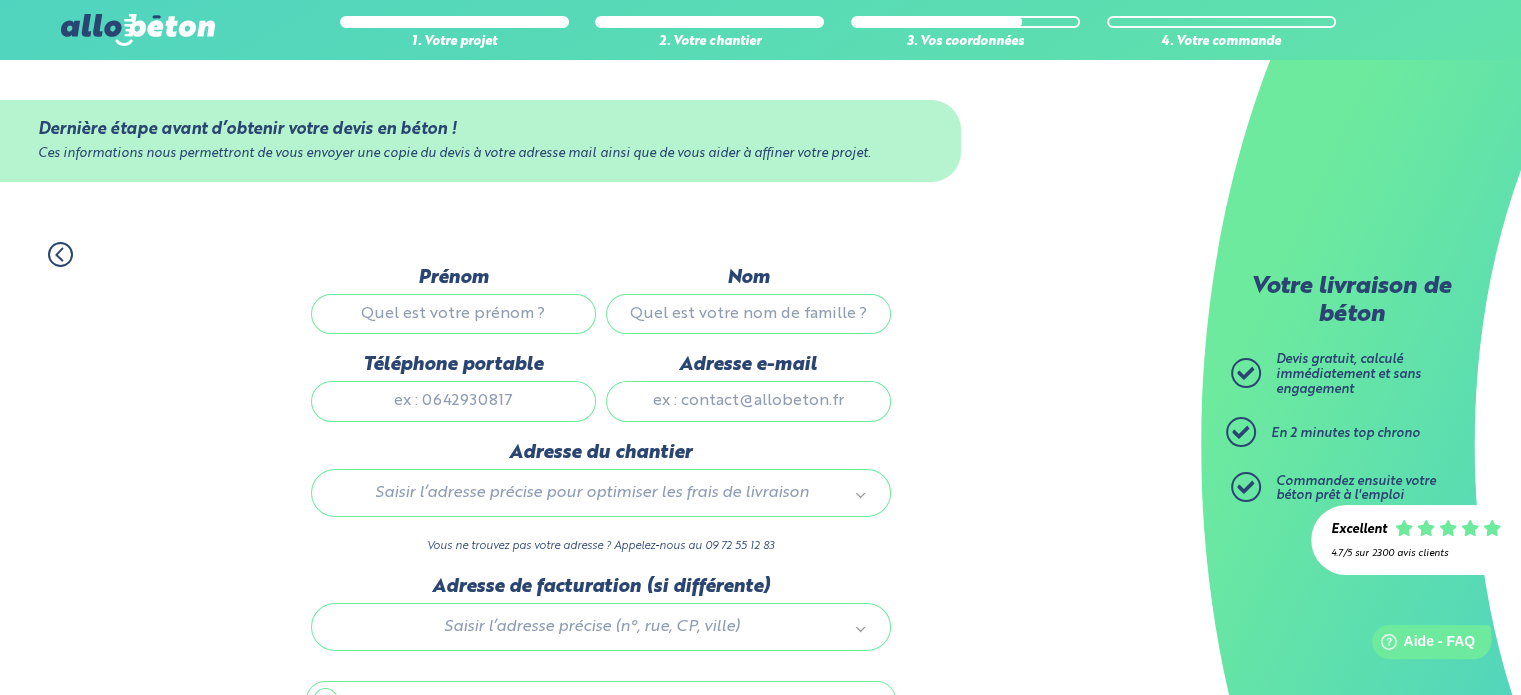click on "Prénom" at bounding box center [453, 314] 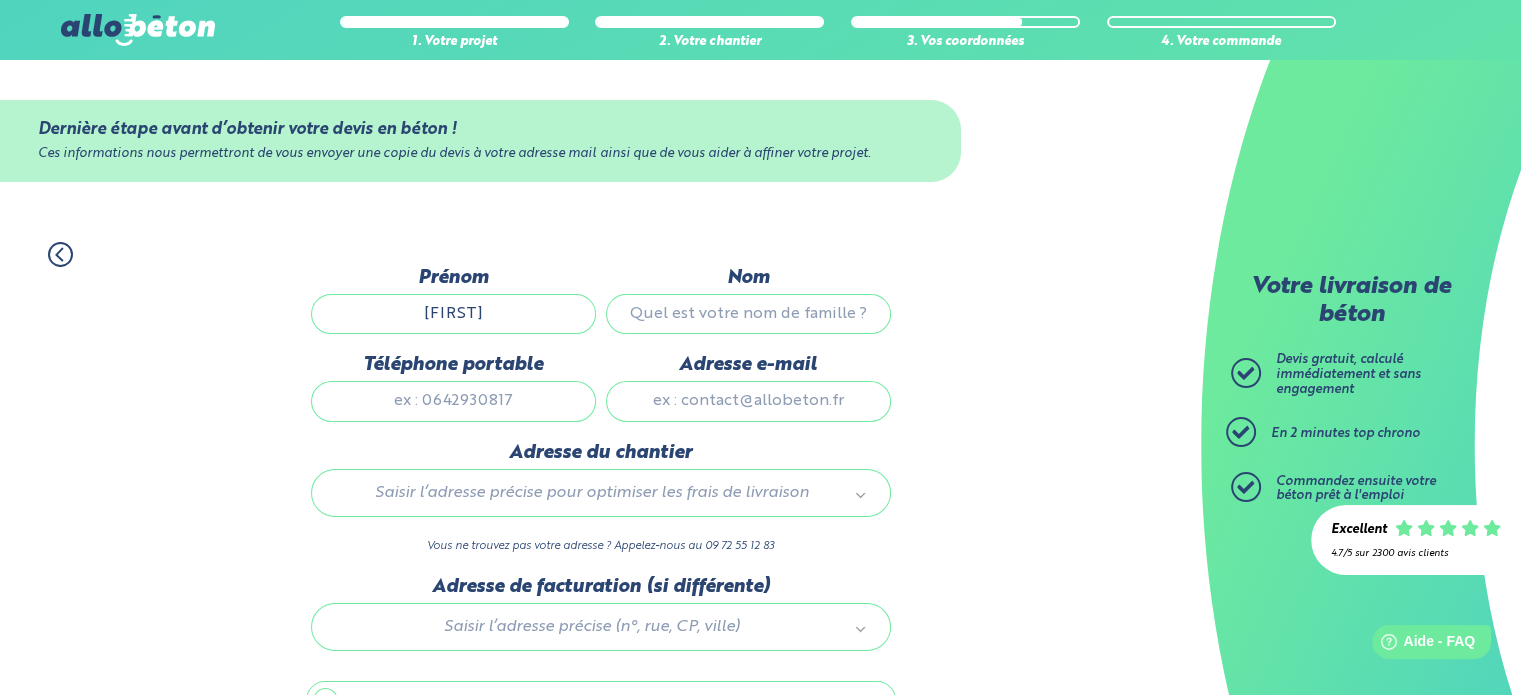 type on "[FIRST]" 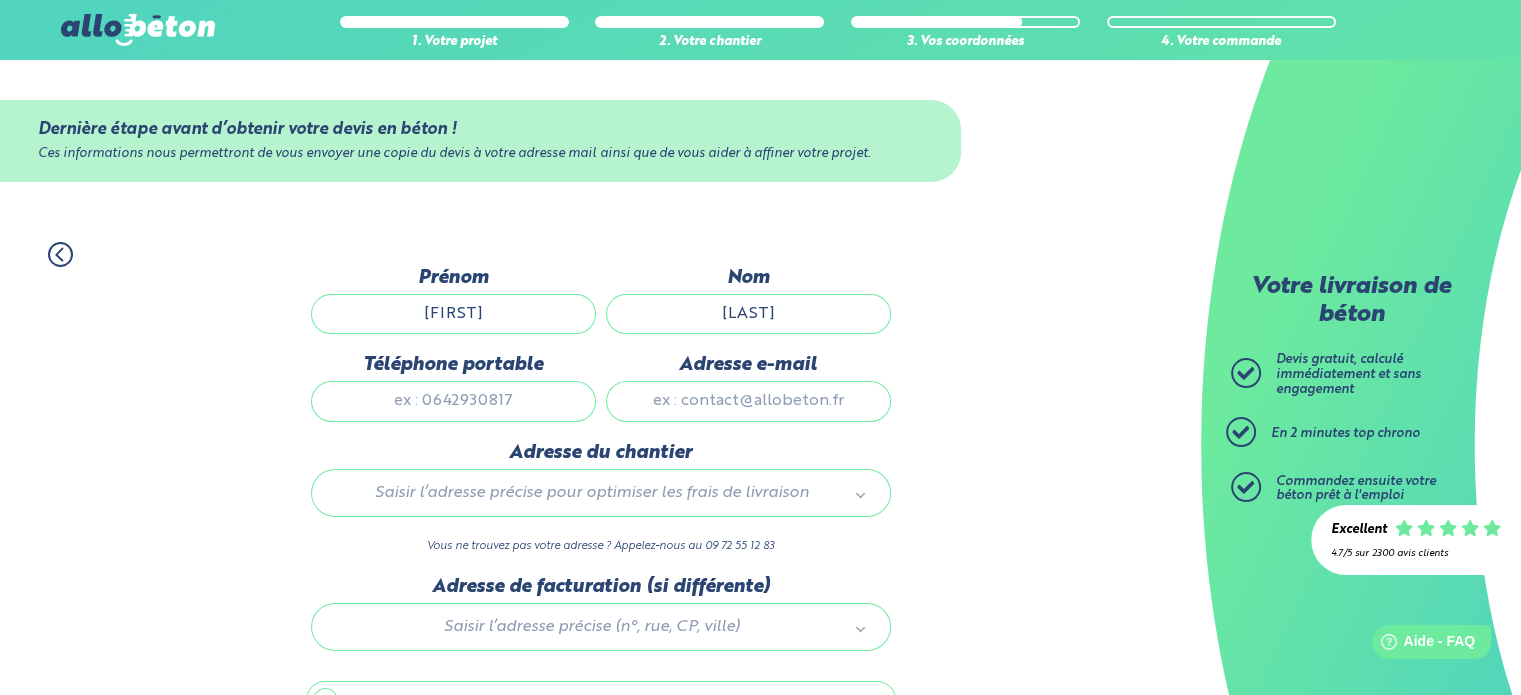 type on "[LAST]" 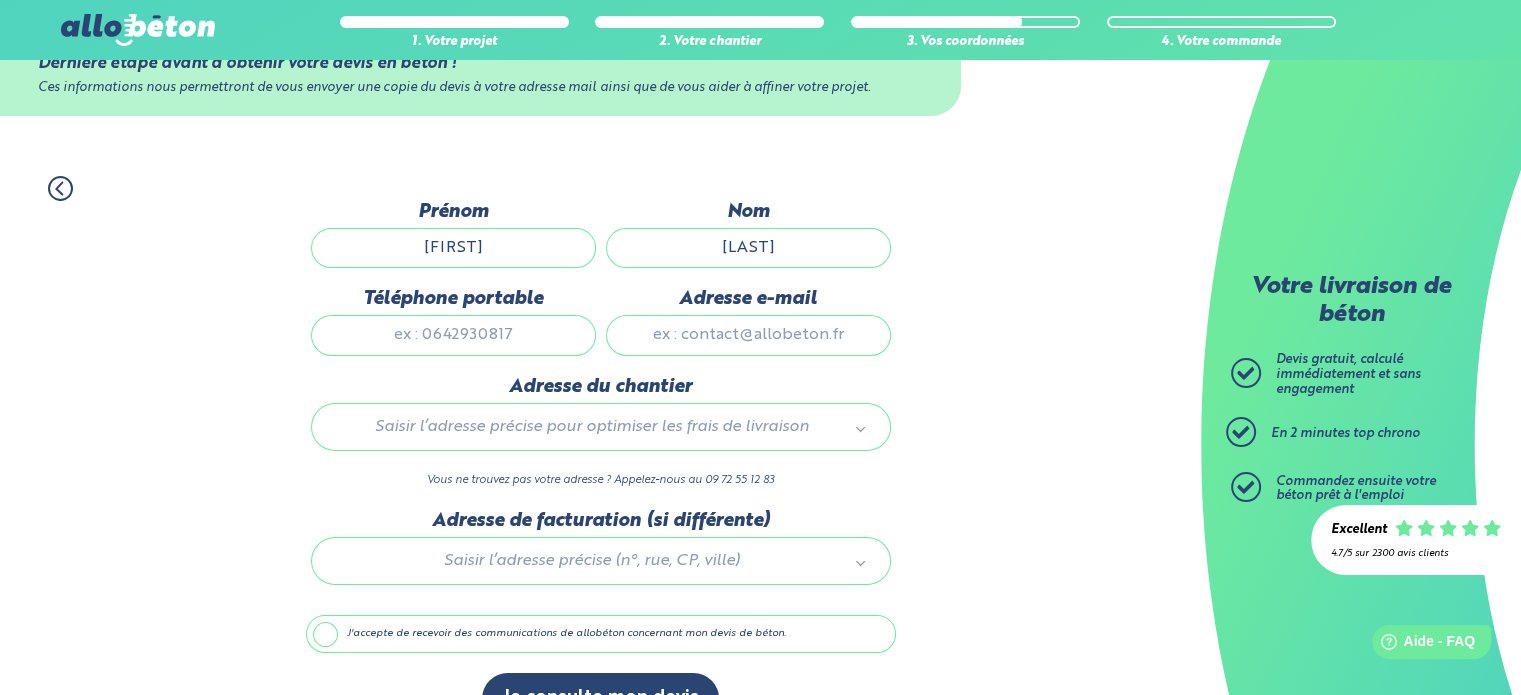 scroll, scrollTop: 112, scrollLeft: 0, axis: vertical 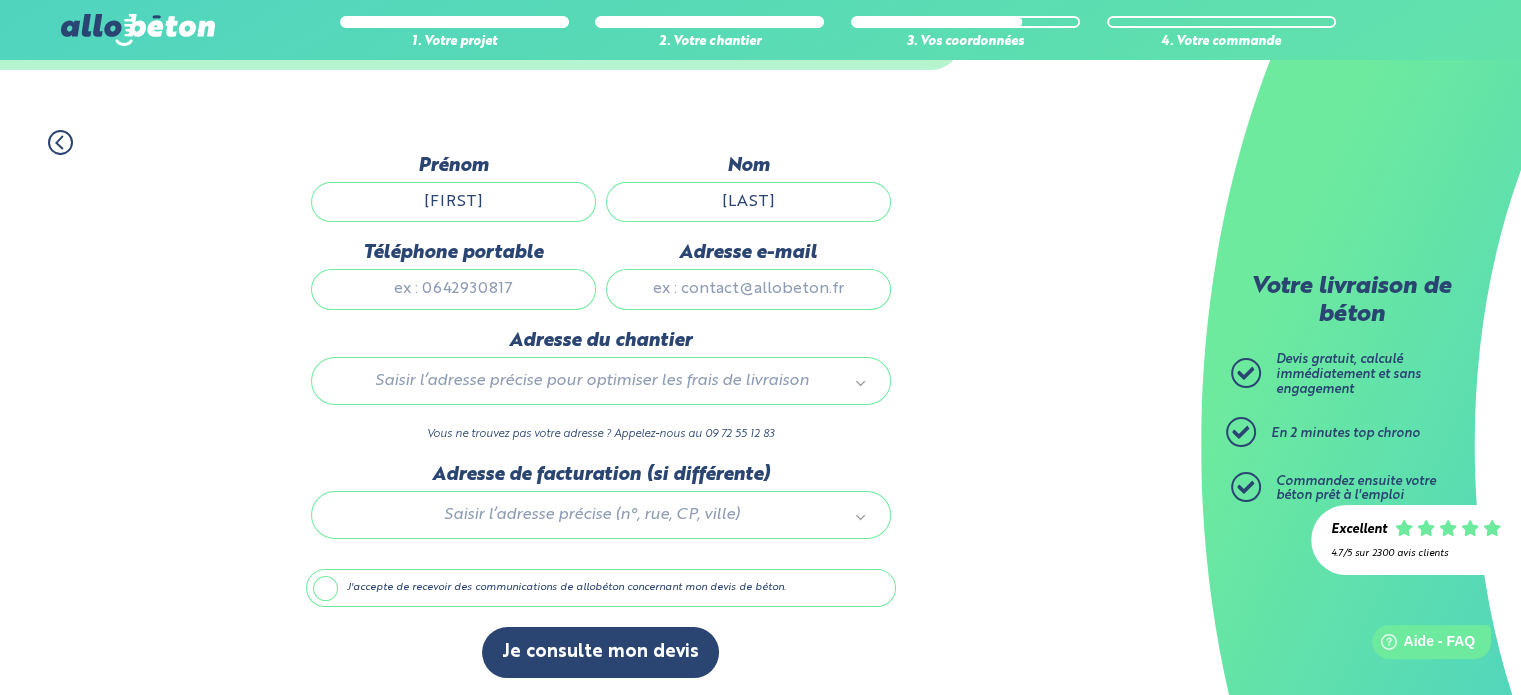 click on "J'accepte de recevoir des communications de allobéton concernant mon devis de béton." at bounding box center (601, 588) 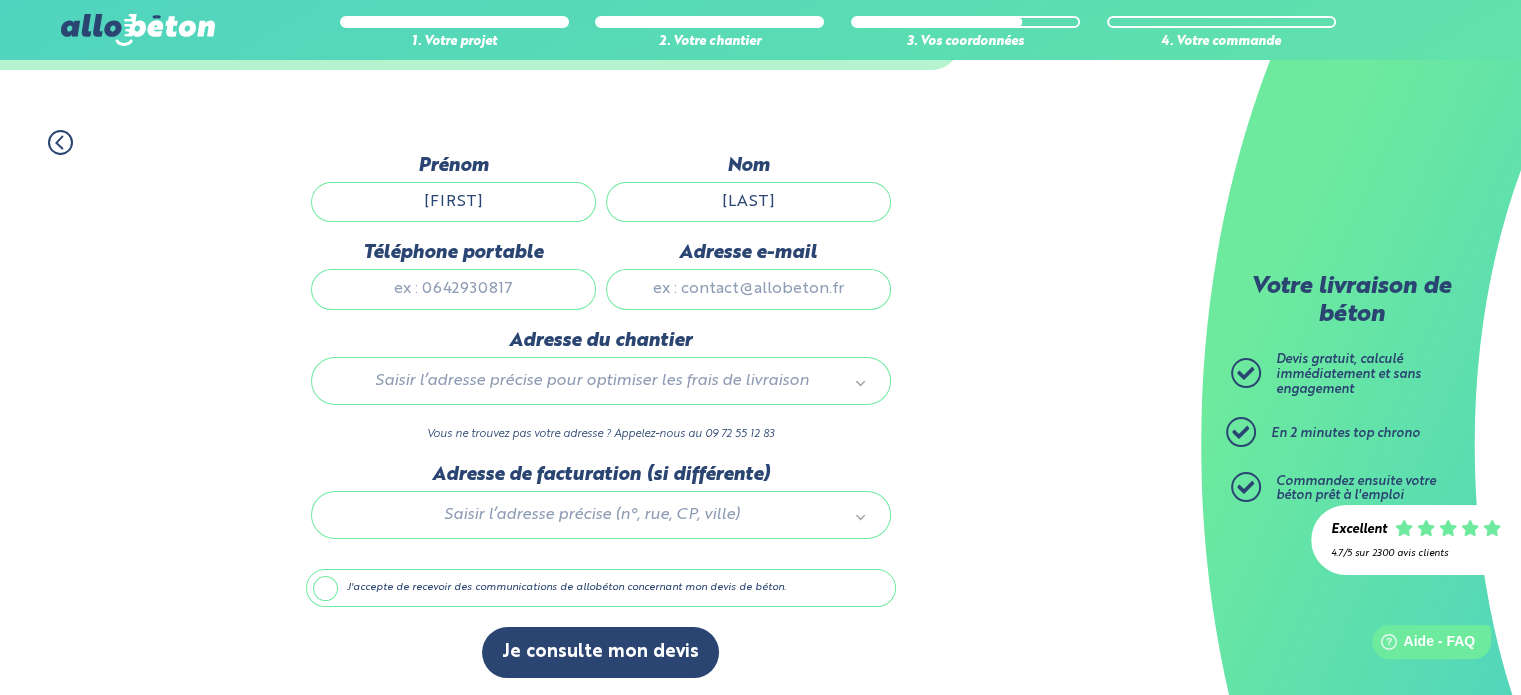 click on "J'accepte de recevoir des communications de allobéton concernant mon devis de béton." at bounding box center (0, 0) 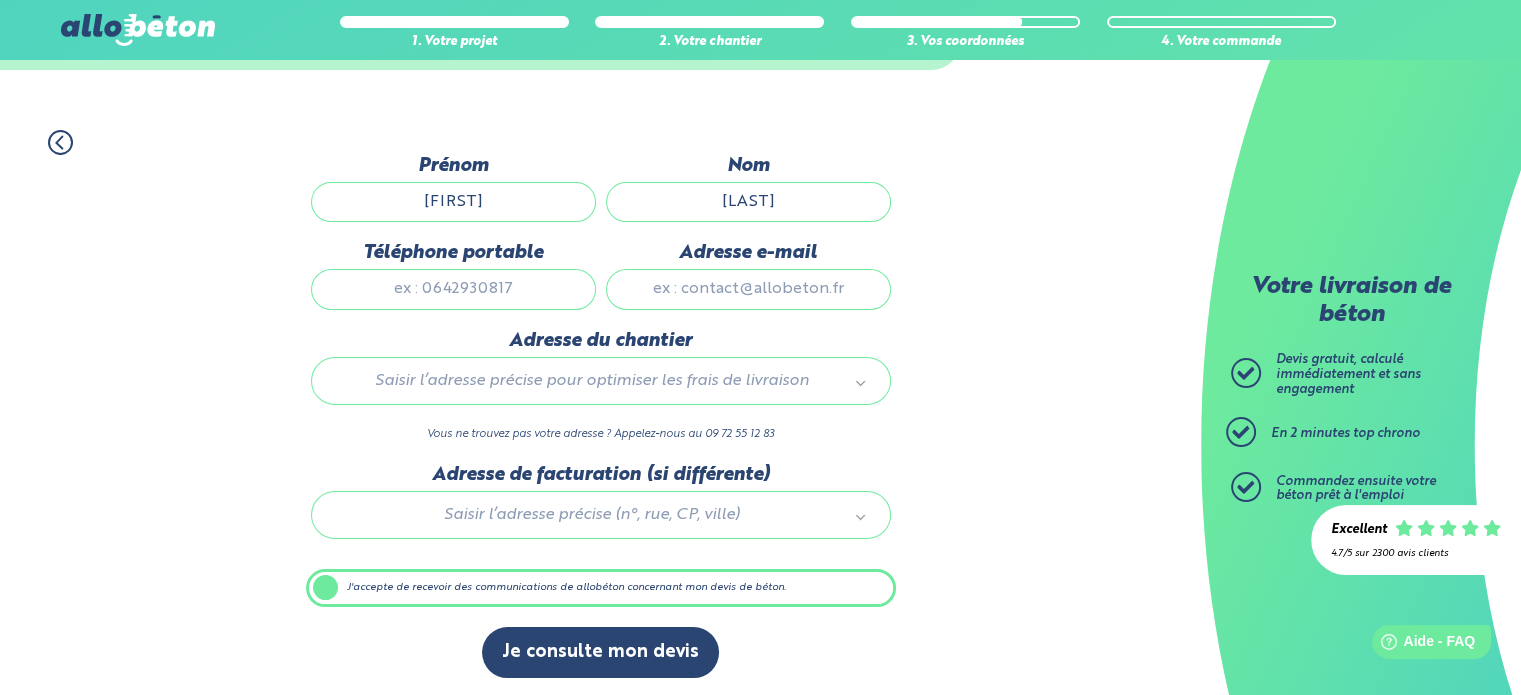 click on "J'accepte de recevoir des communications de allobéton concernant mon devis de béton." at bounding box center (601, 588) 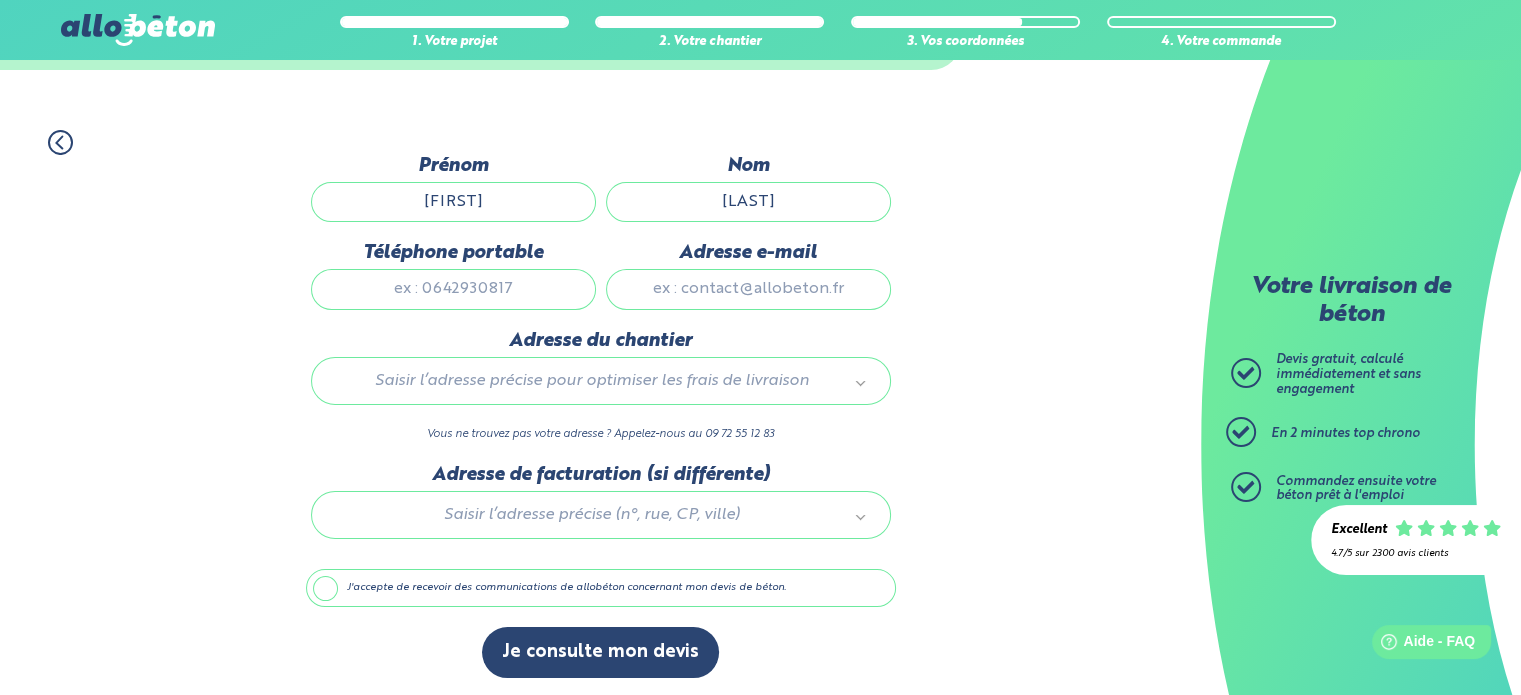 scroll, scrollTop: 112, scrollLeft: 0, axis: vertical 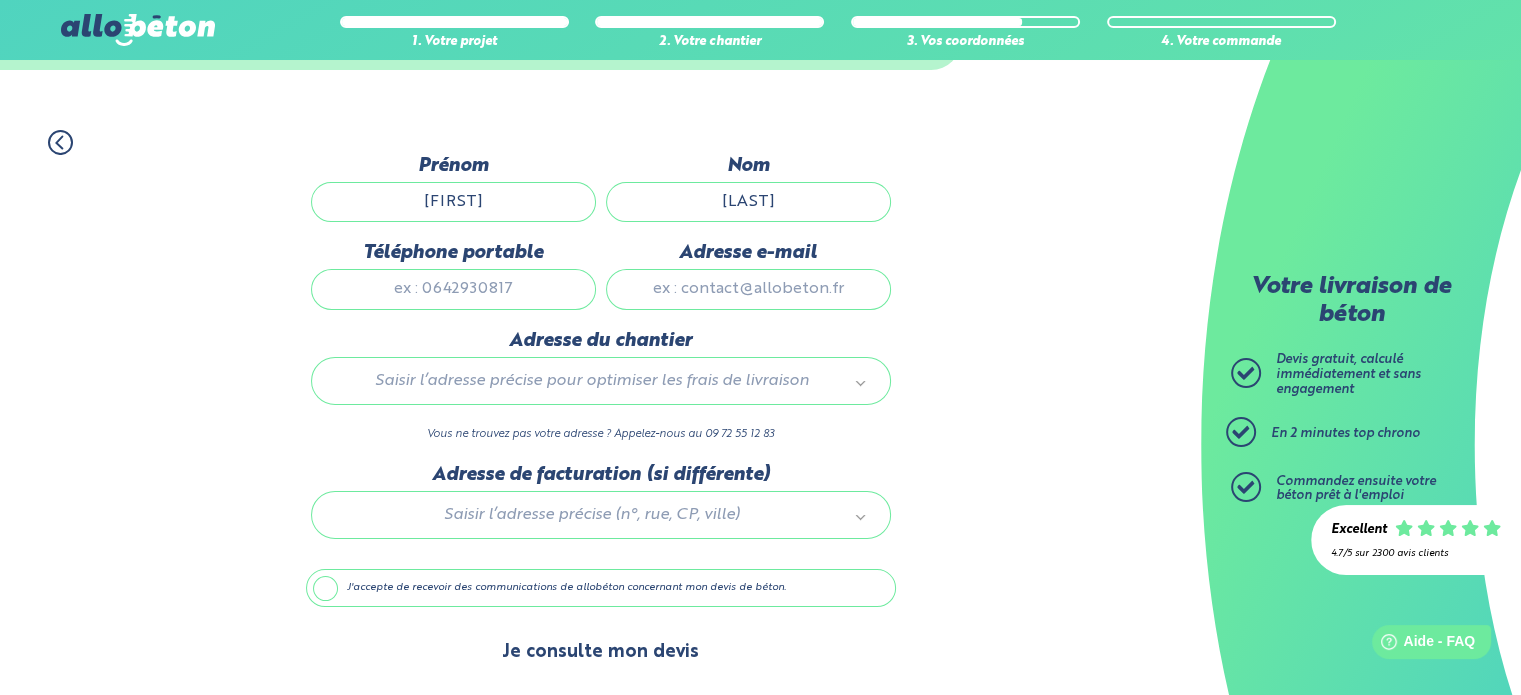 click on "Je consulte mon devis" at bounding box center [600, 652] 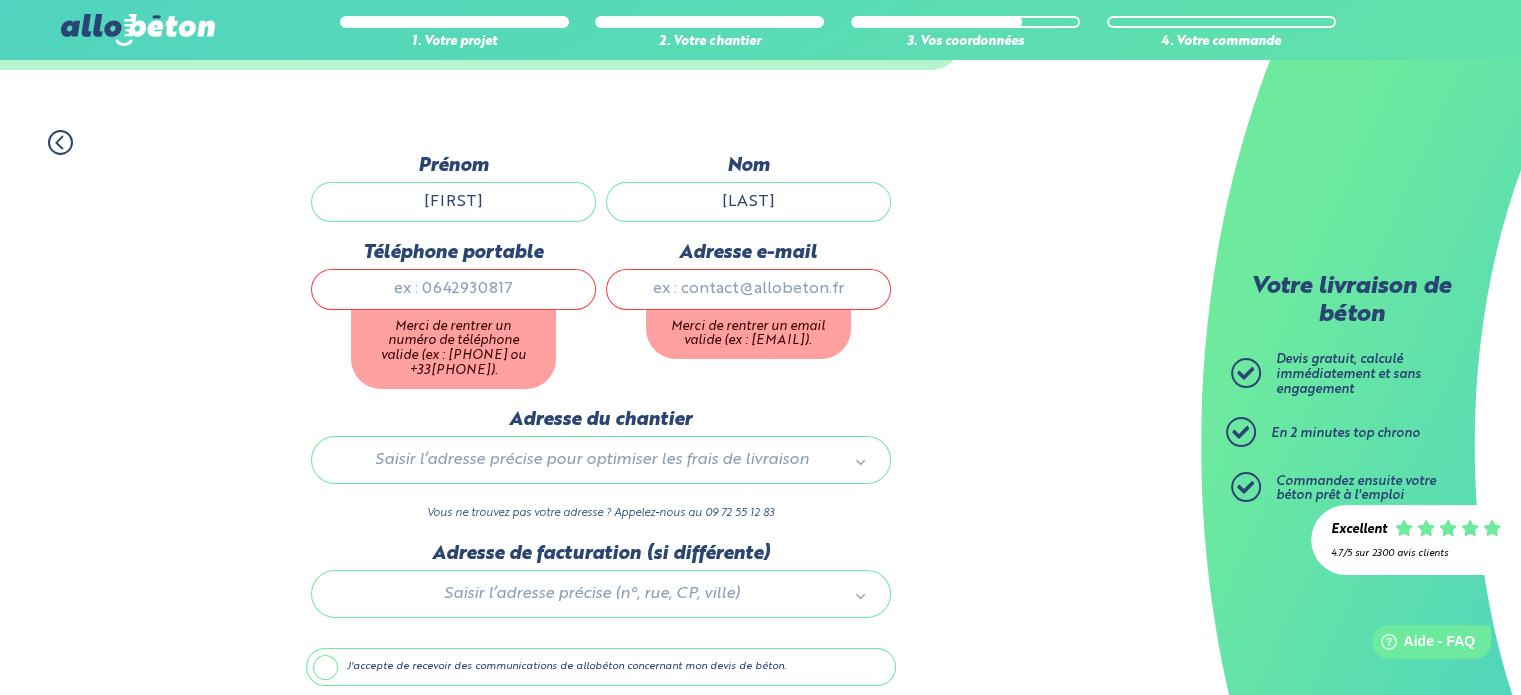click on "Téléphone portable" at bounding box center [453, 289] 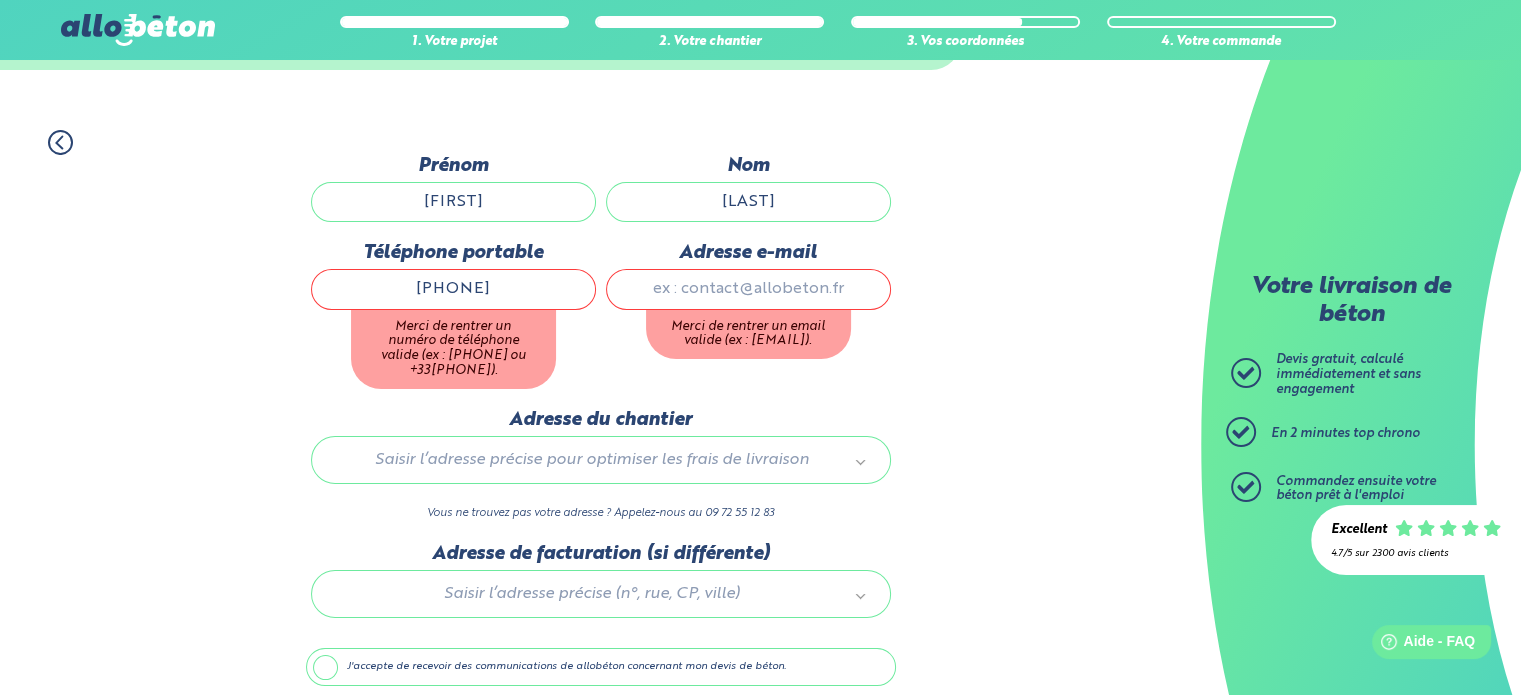 type on "[PHONE]" 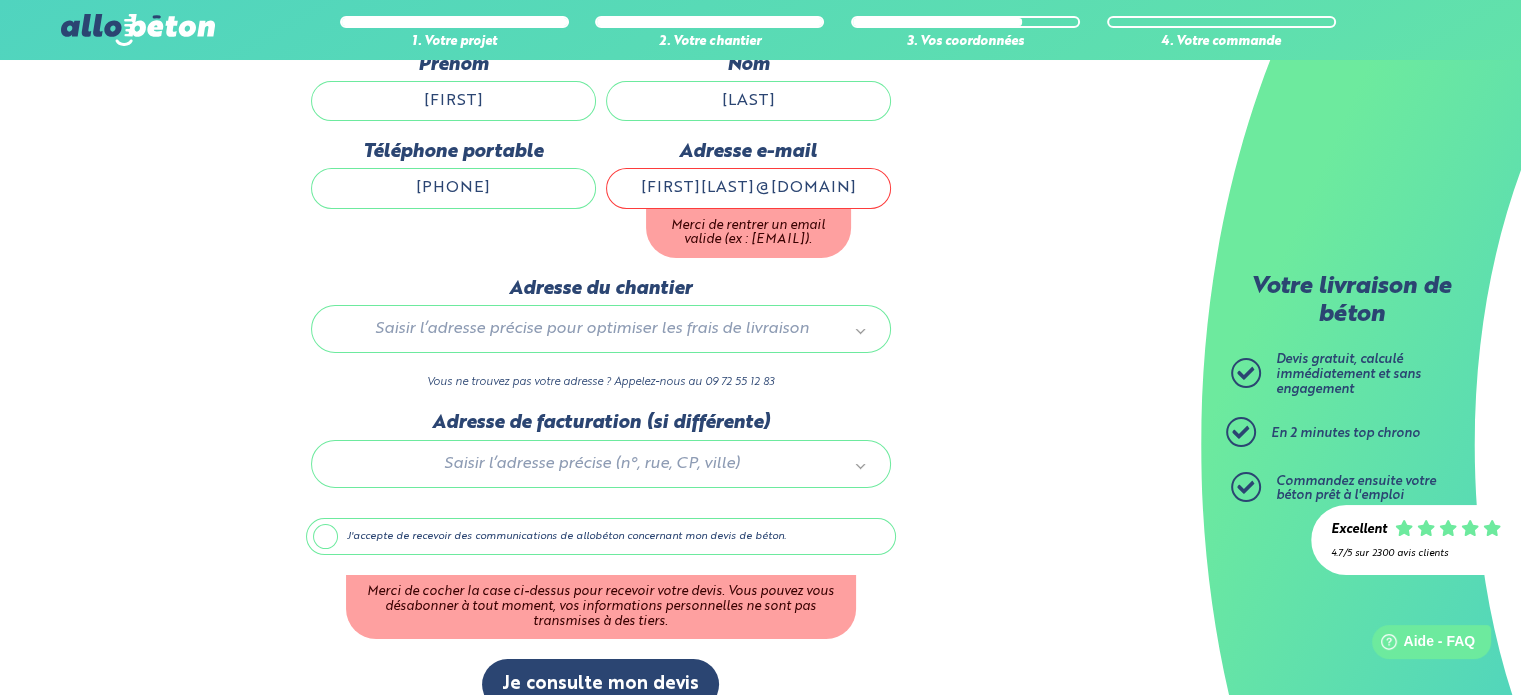 scroll, scrollTop: 216, scrollLeft: 0, axis: vertical 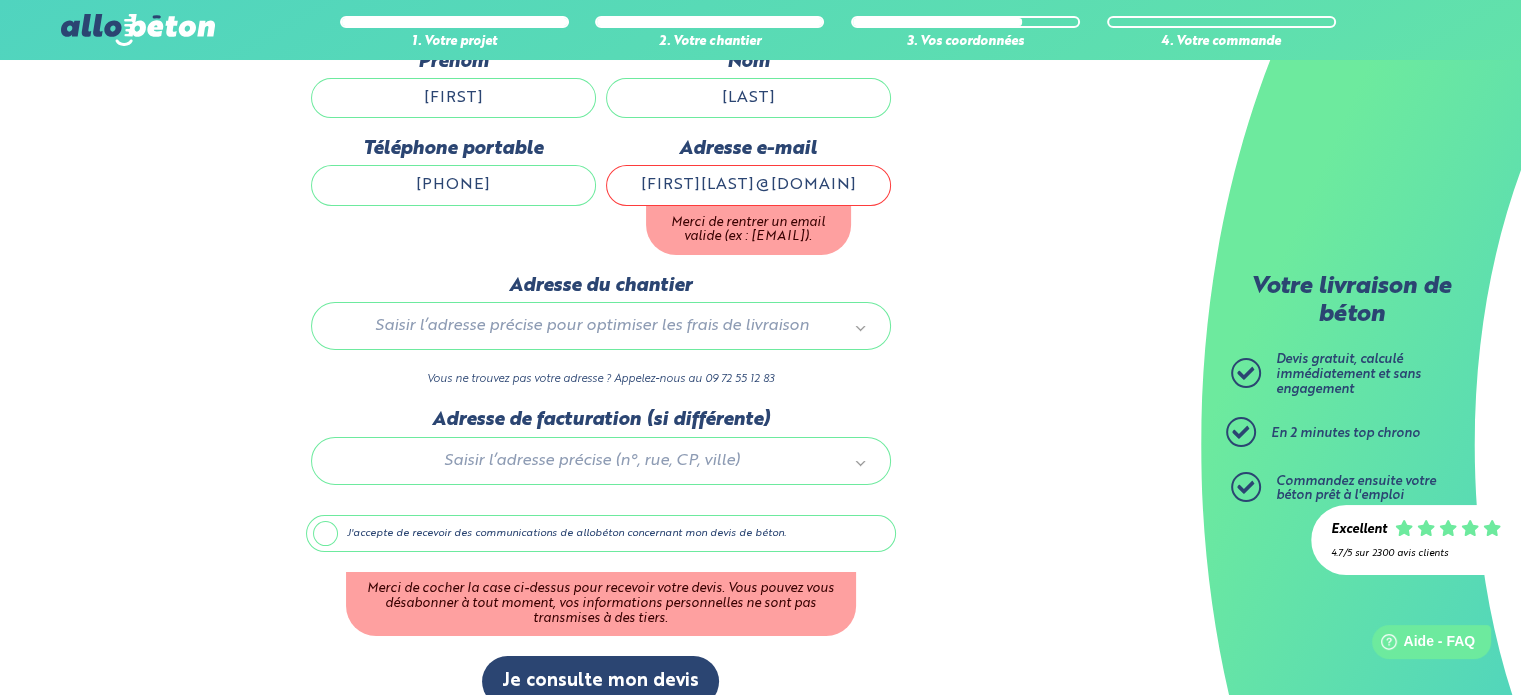 type on "[FIRST][LAST]@[DOMAIN]" 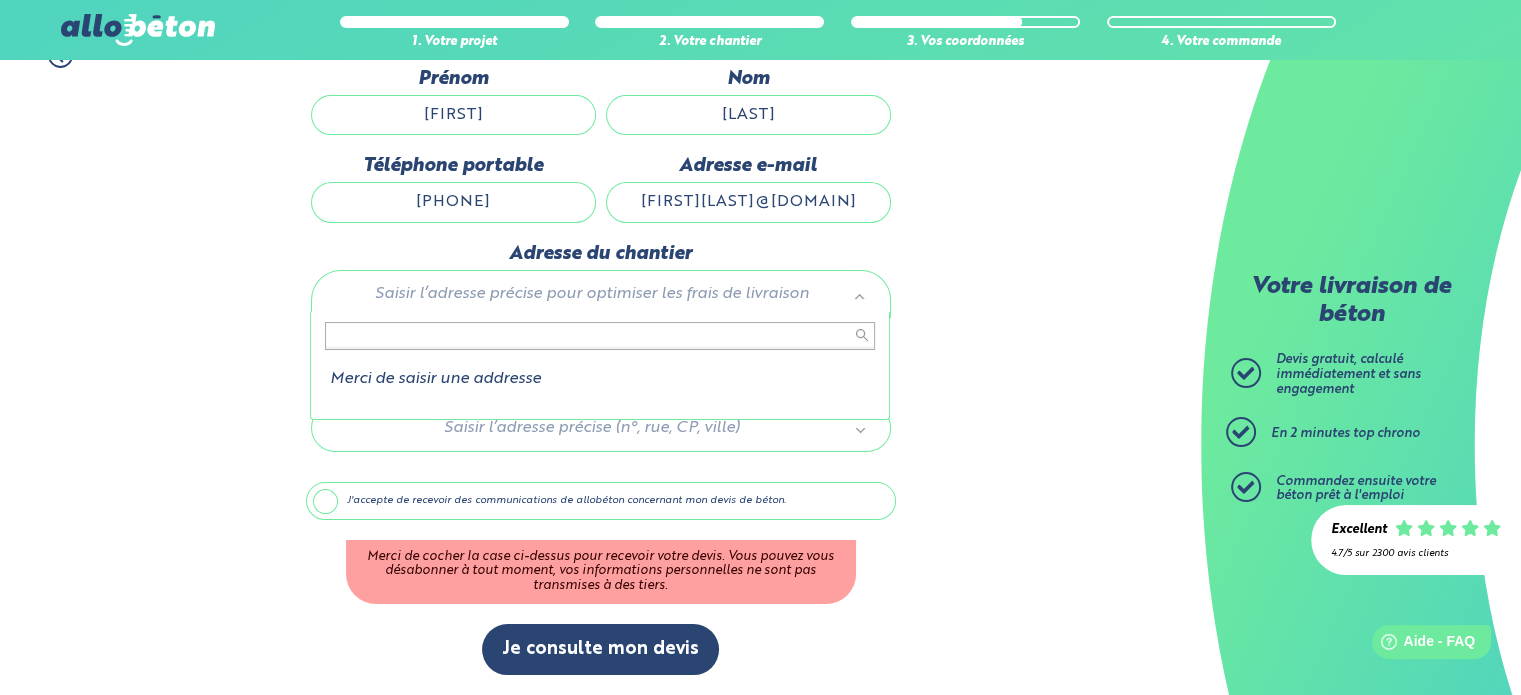 scroll, scrollTop: 196, scrollLeft: 0, axis: vertical 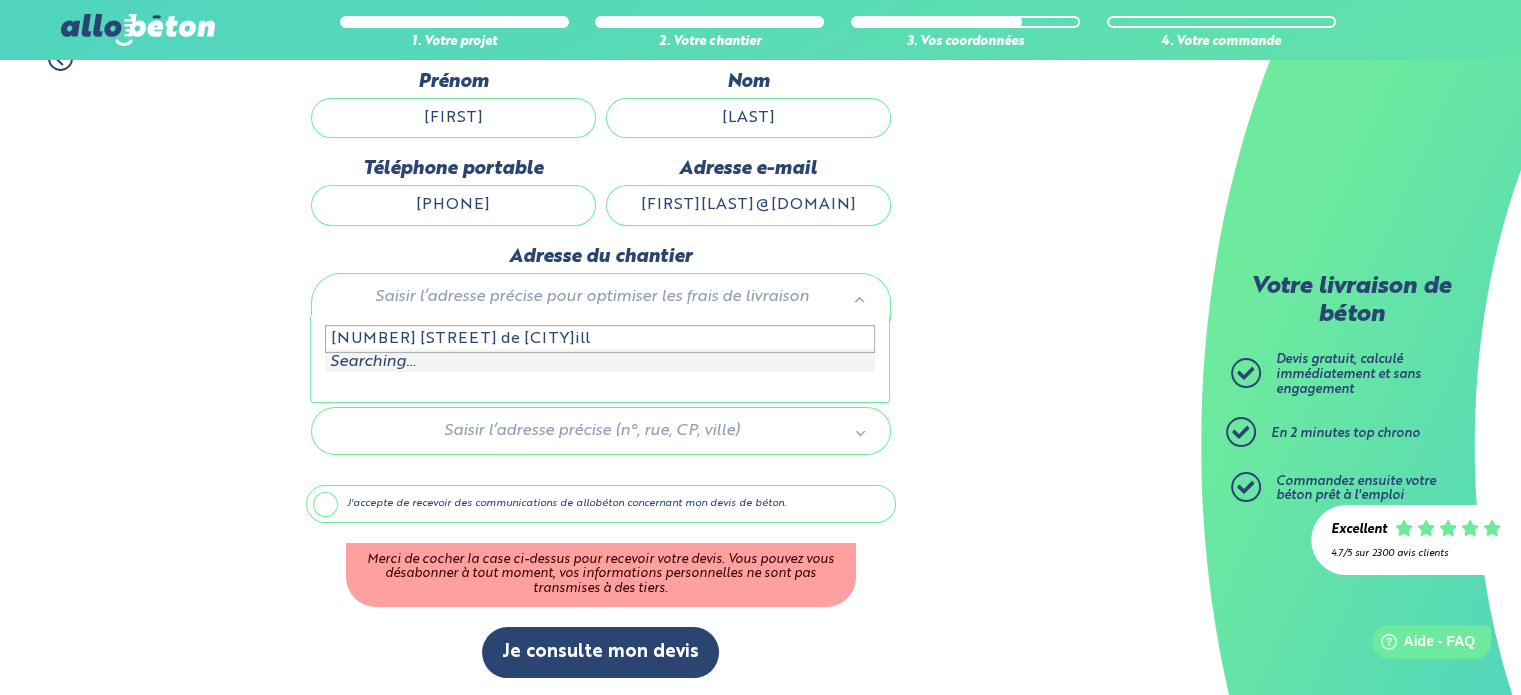 type on "[NUMBER] [STREET] de [CITY]ille" 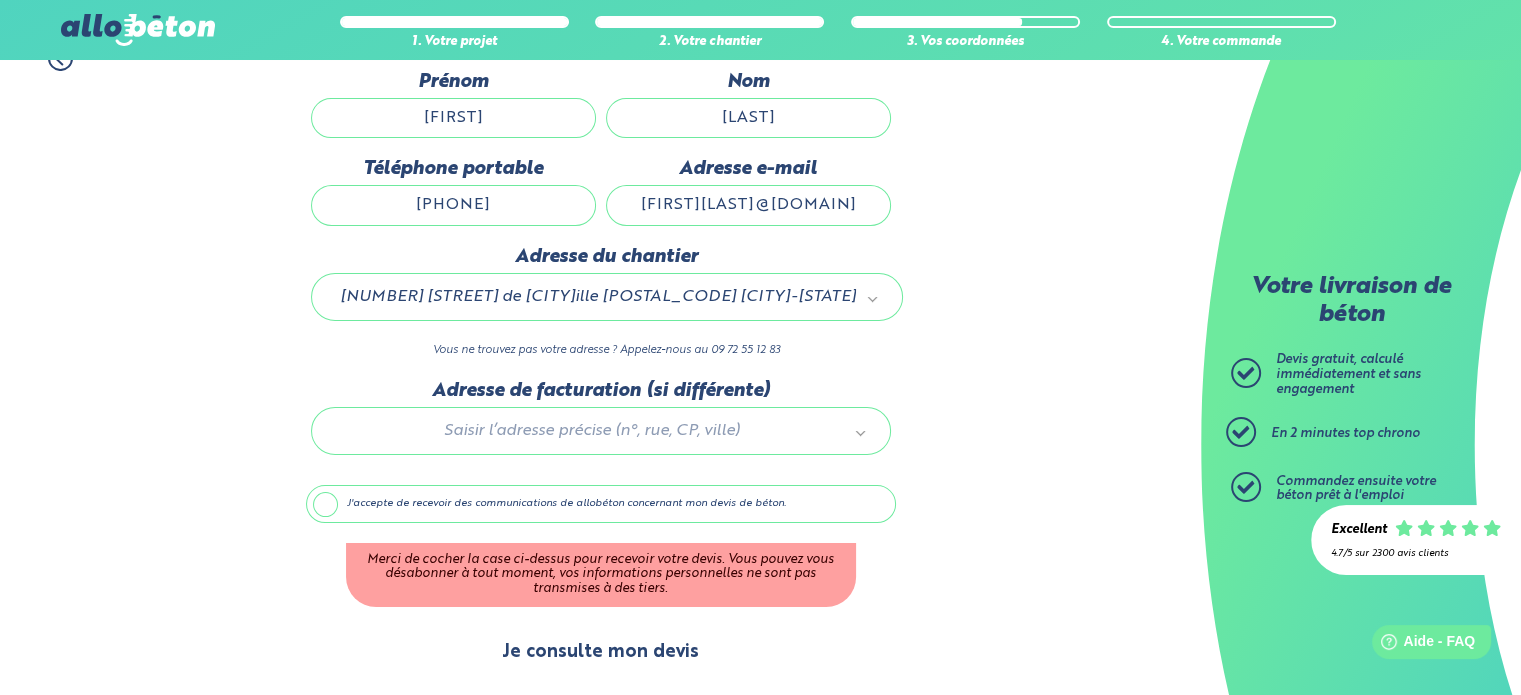 click on "Je consulte mon devis" at bounding box center [600, 652] 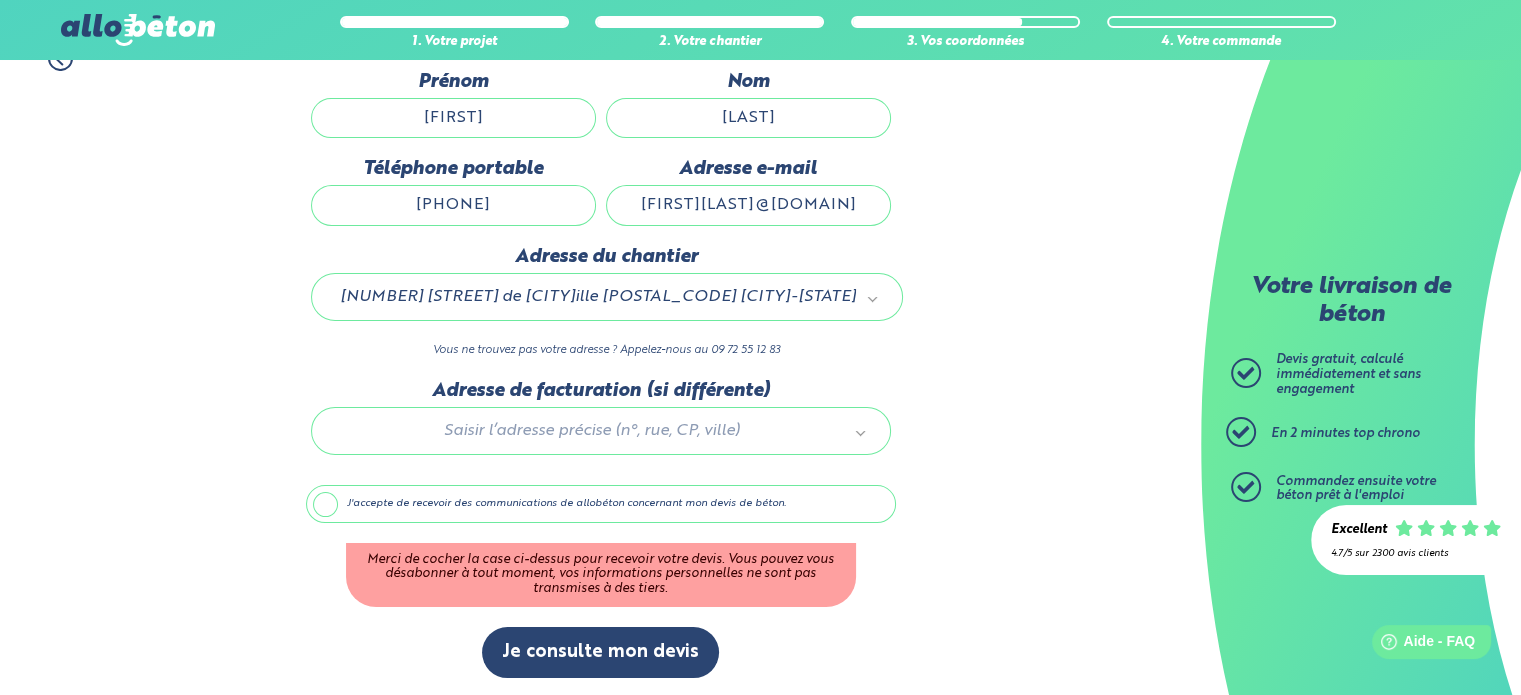 click on "J'accepte de recevoir des communications de allobéton concernant mon devis de béton." at bounding box center [601, 504] 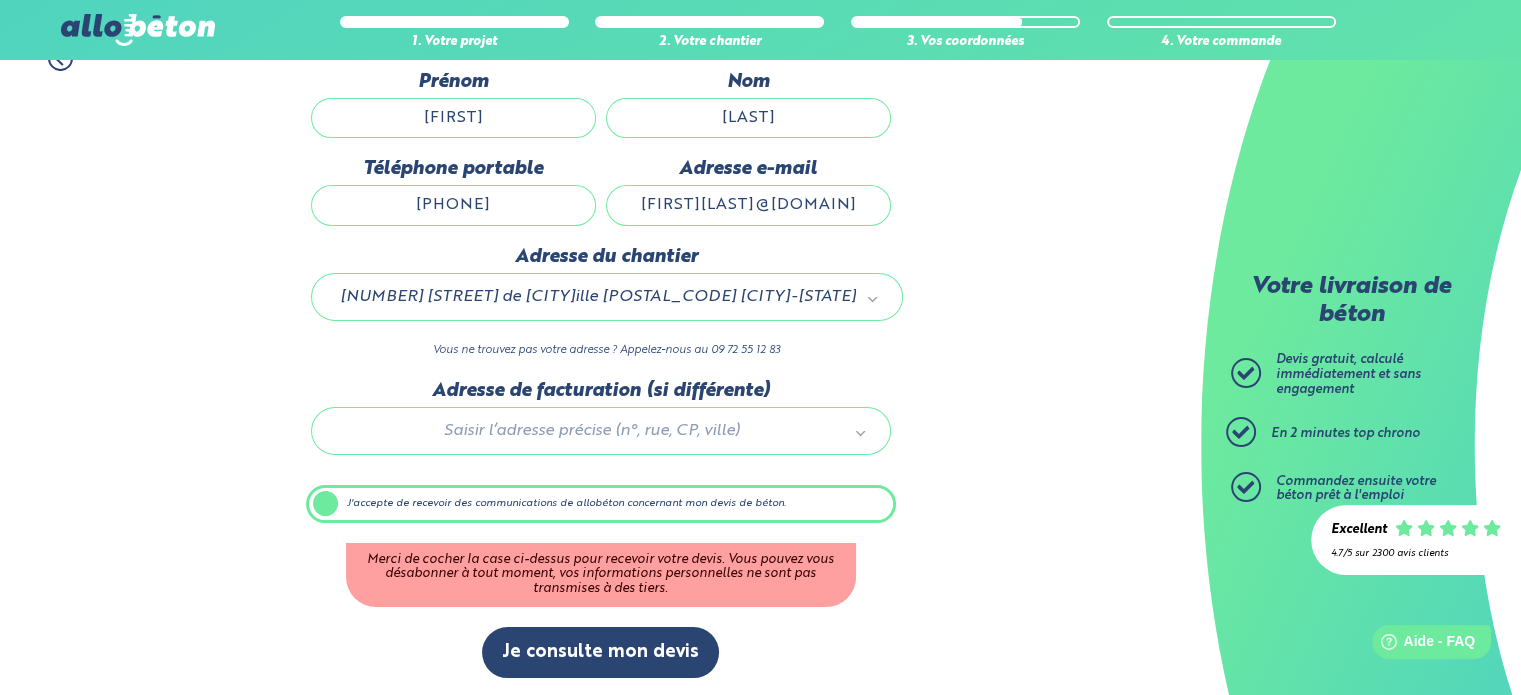 scroll, scrollTop: 112, scrollLeft: 0, axis: vertical 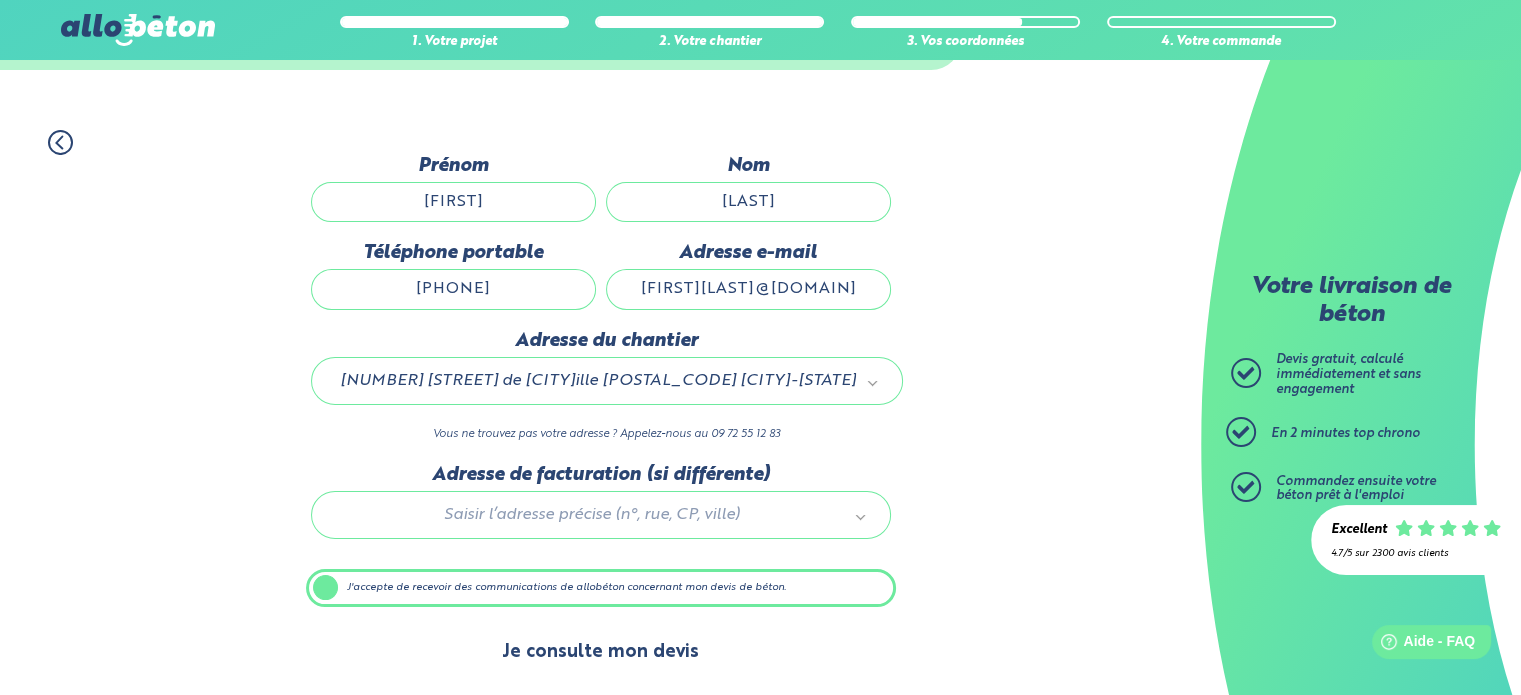 click on "Je consulte mon devis" at bounding box center (600, 652) 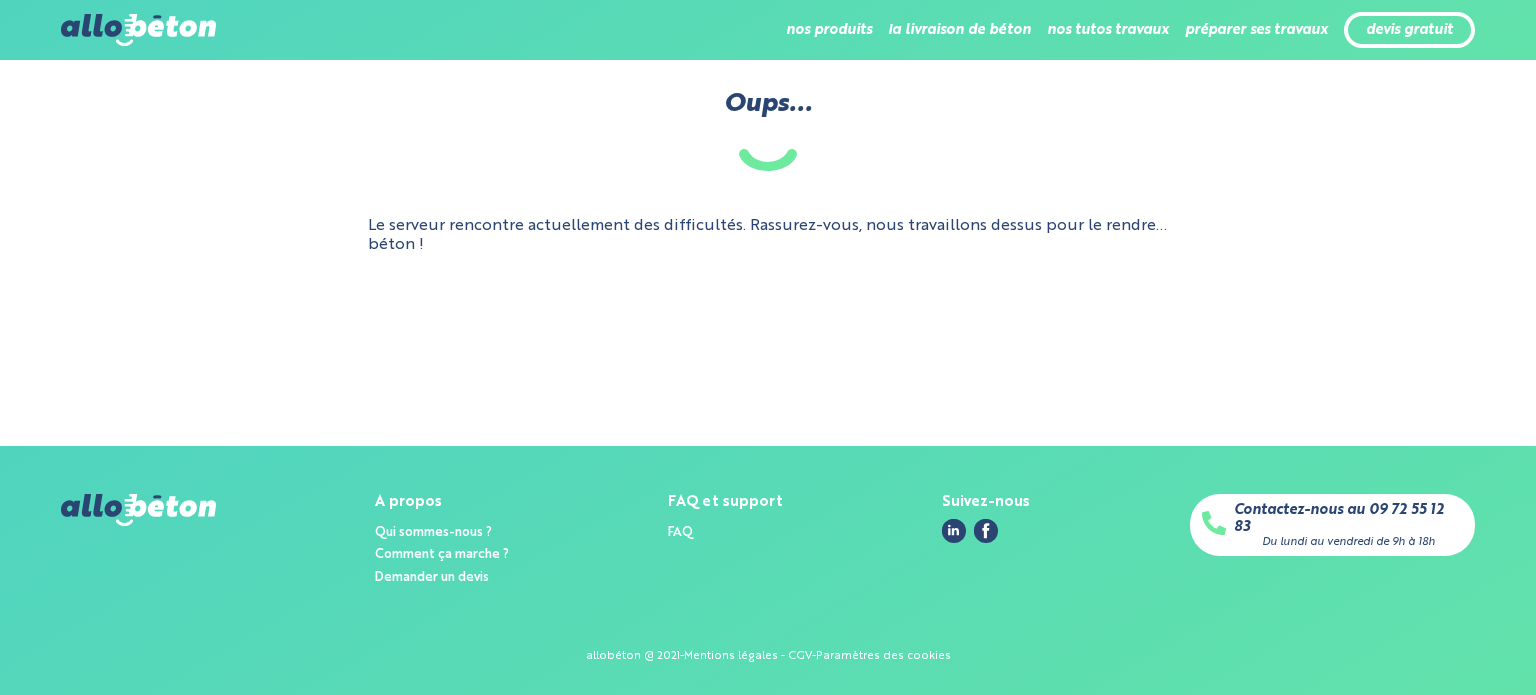 scroll, scrollTop: 0, scrollLeft: 0, axis: both 